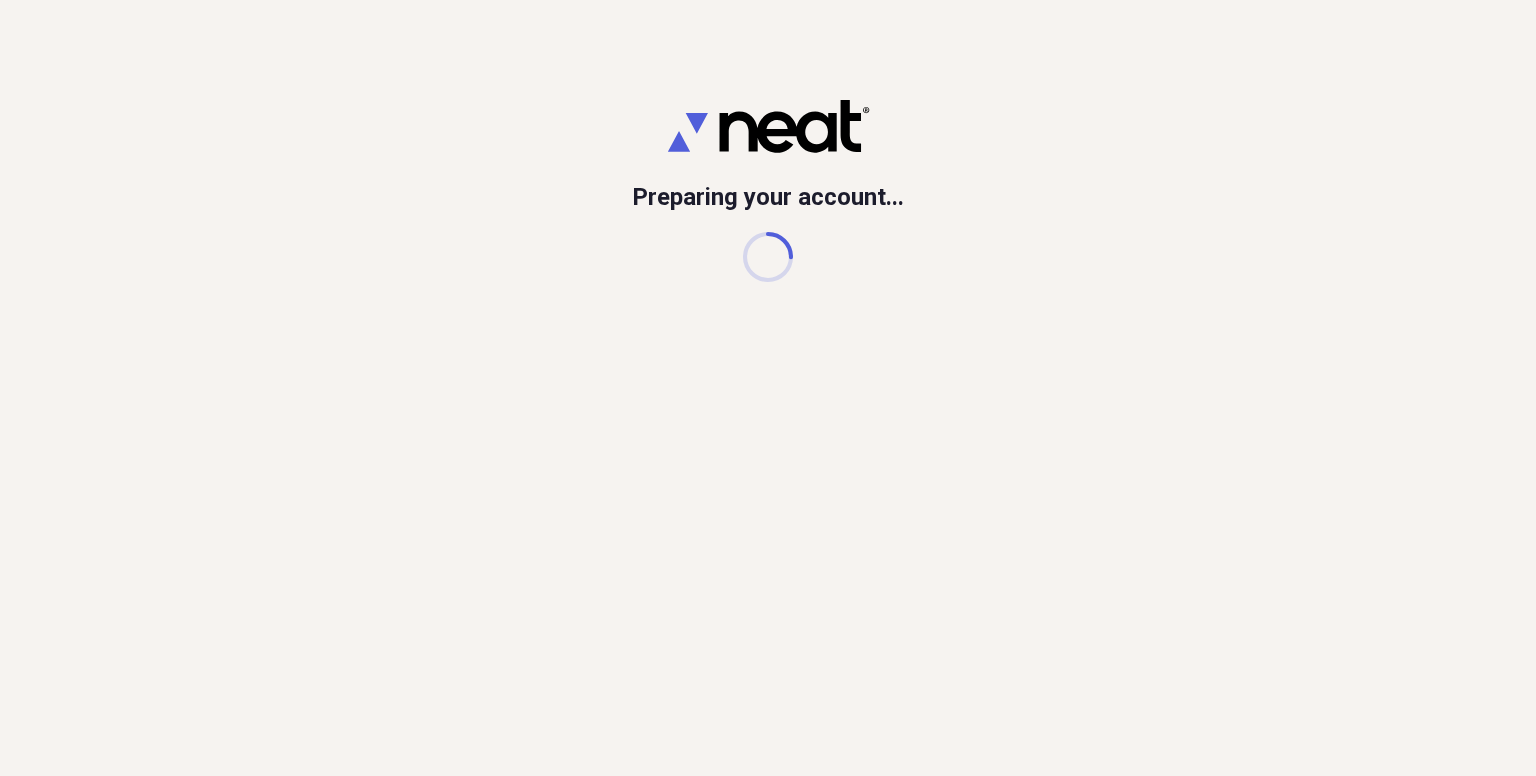 scroll, scrollTop: 0, scrollLeft: 0, axis: both 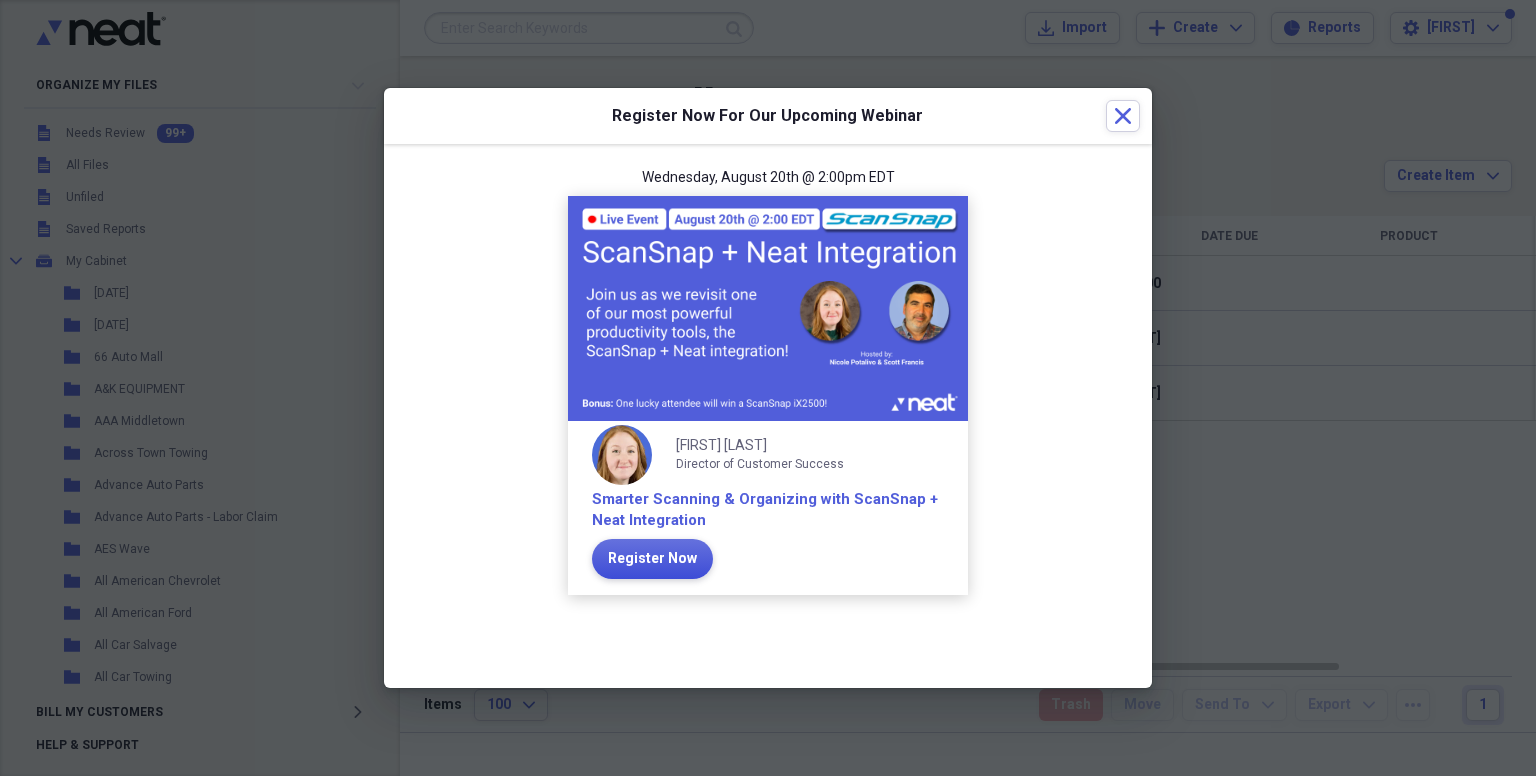 click on "Register Now" at bounding box center [652, 559] 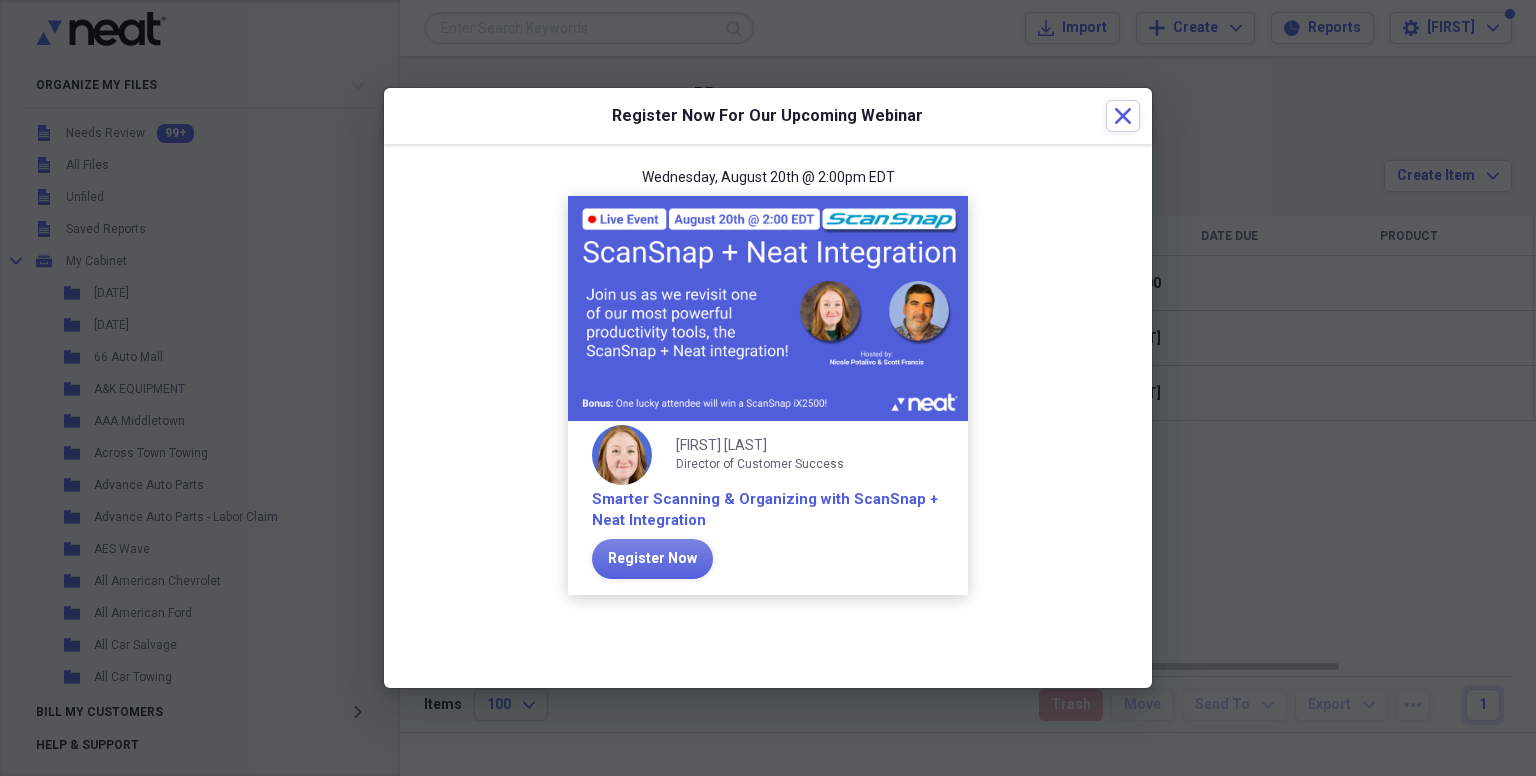 click on "Register Now For Our Upcoming Webinar Close" at bounding box center (768, 116) 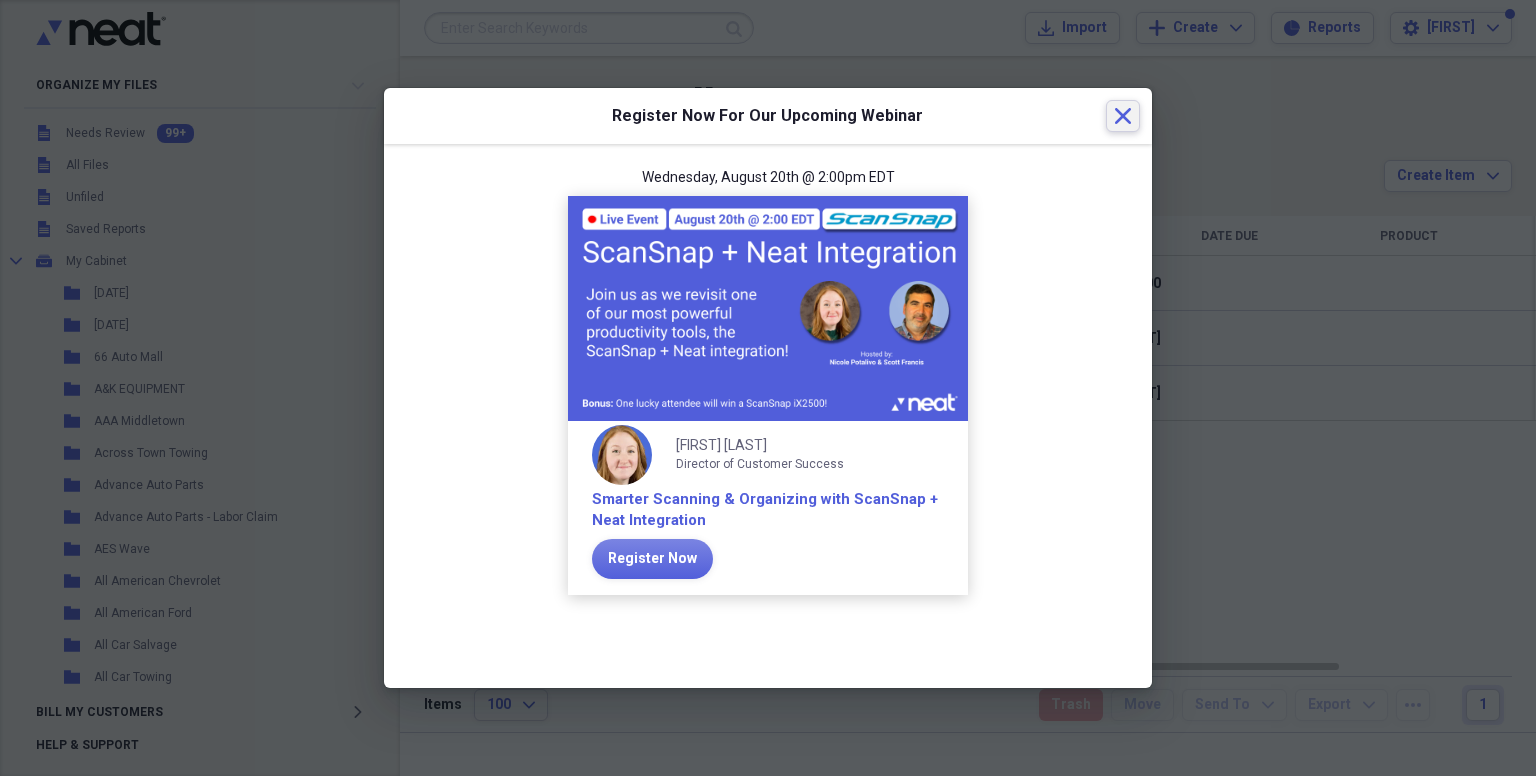 click on "Register Now For Our Upcoming Webinar Close" at bounding box center [768, 116] 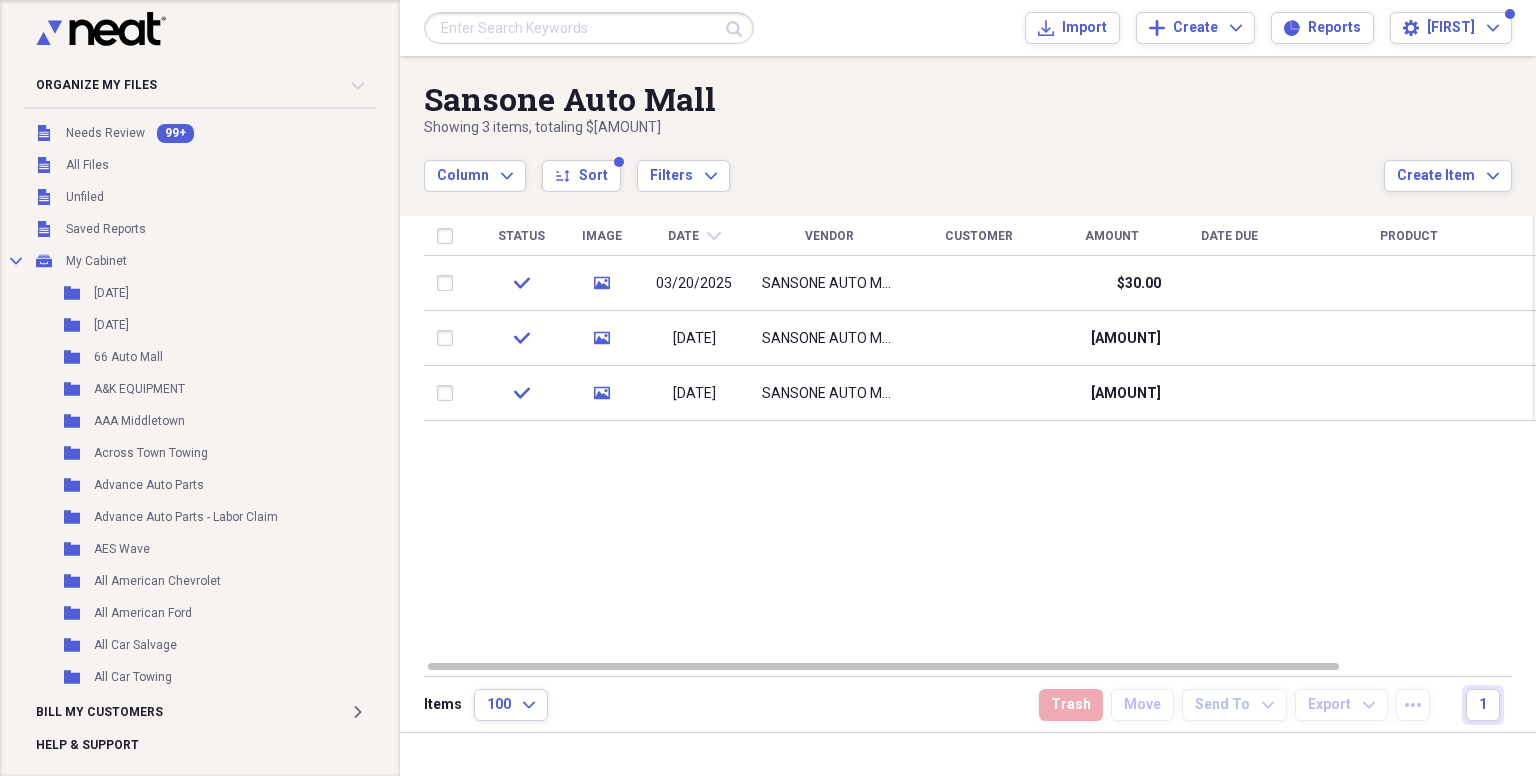 click on "Showing 3 items , totaling $[AMOUNT]" at bounding box center [904, 128] 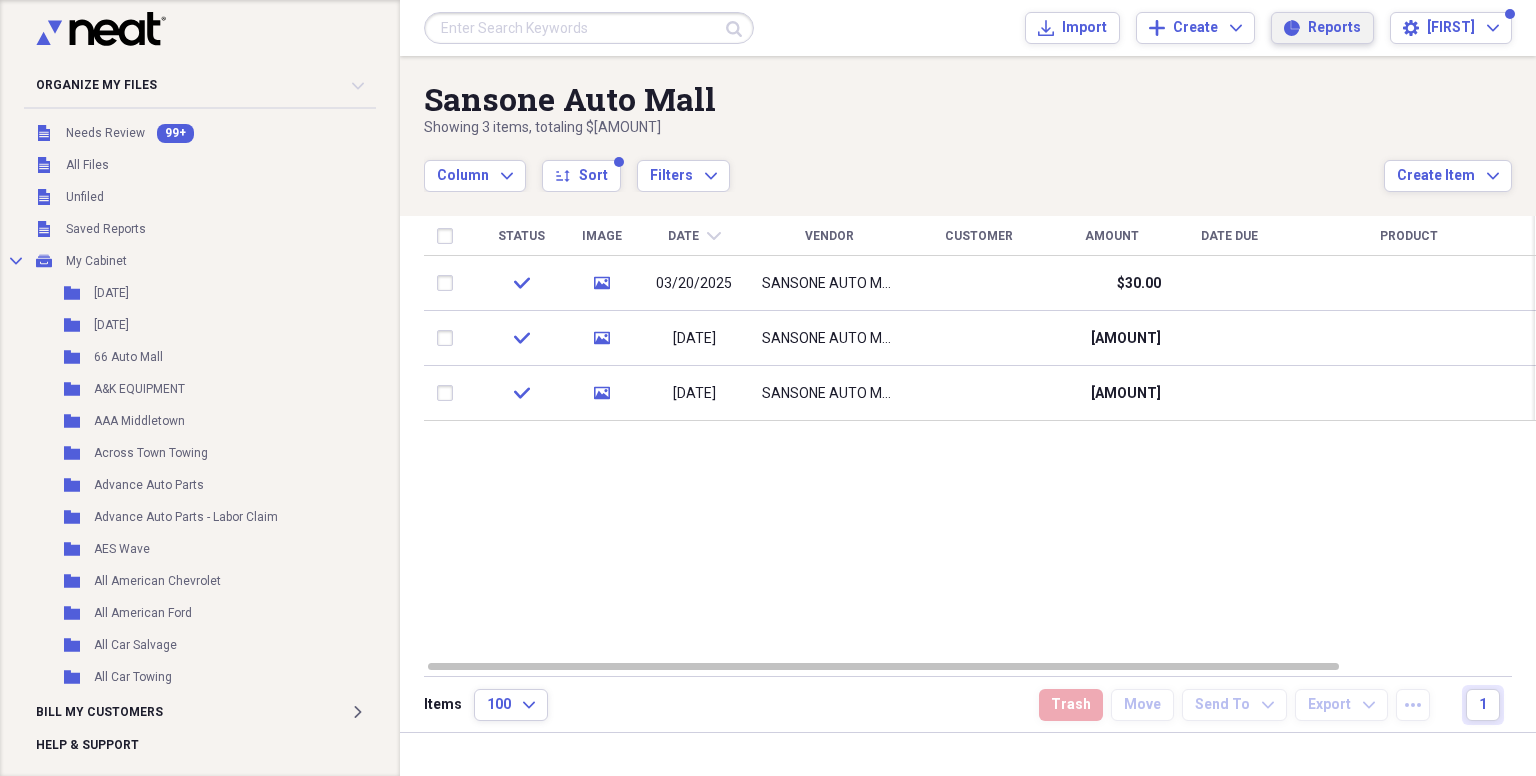 click on "Reports" at bounding box center [1334, 28] 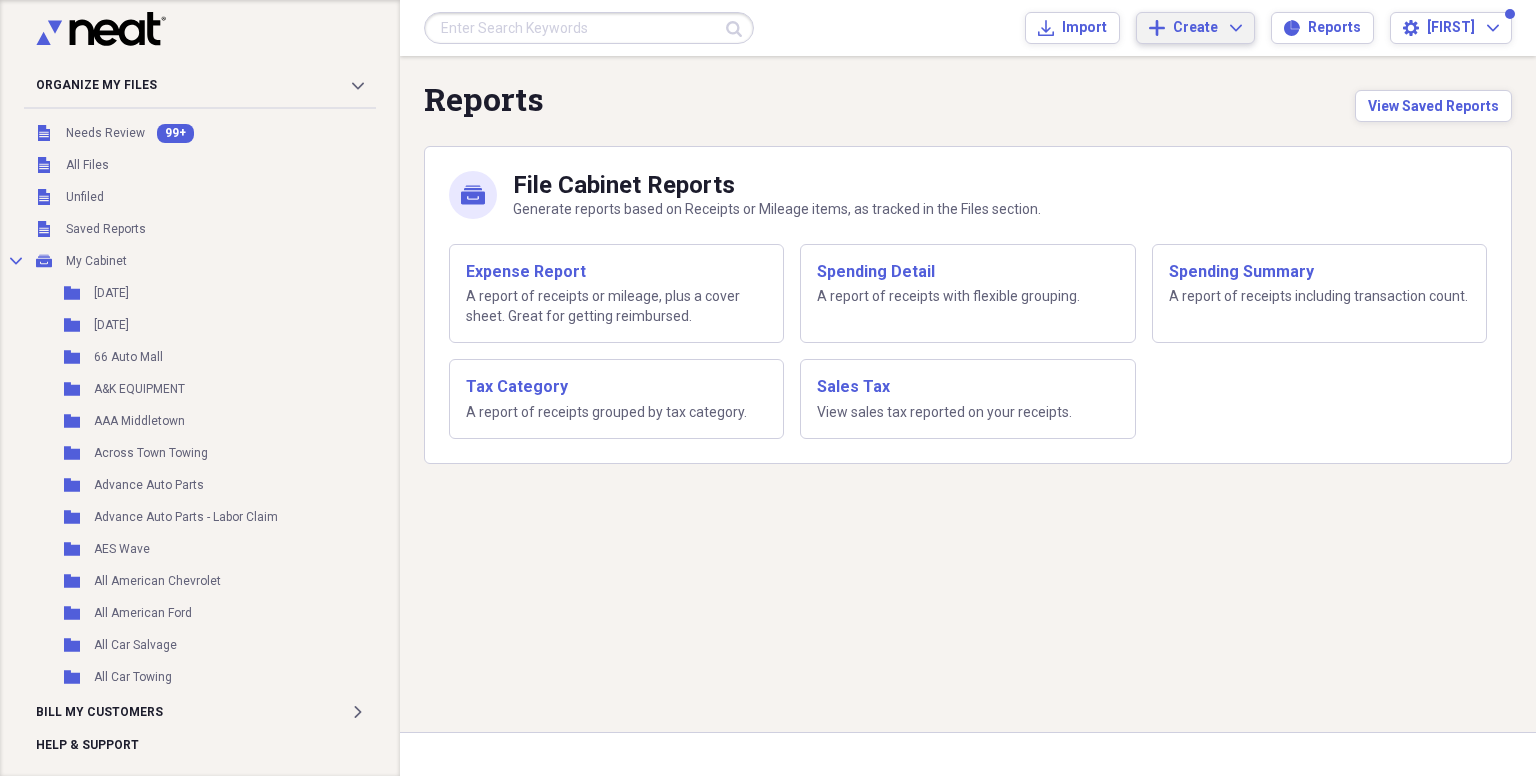 click on "Add Create Expand" at bounding box center [1195, 28] 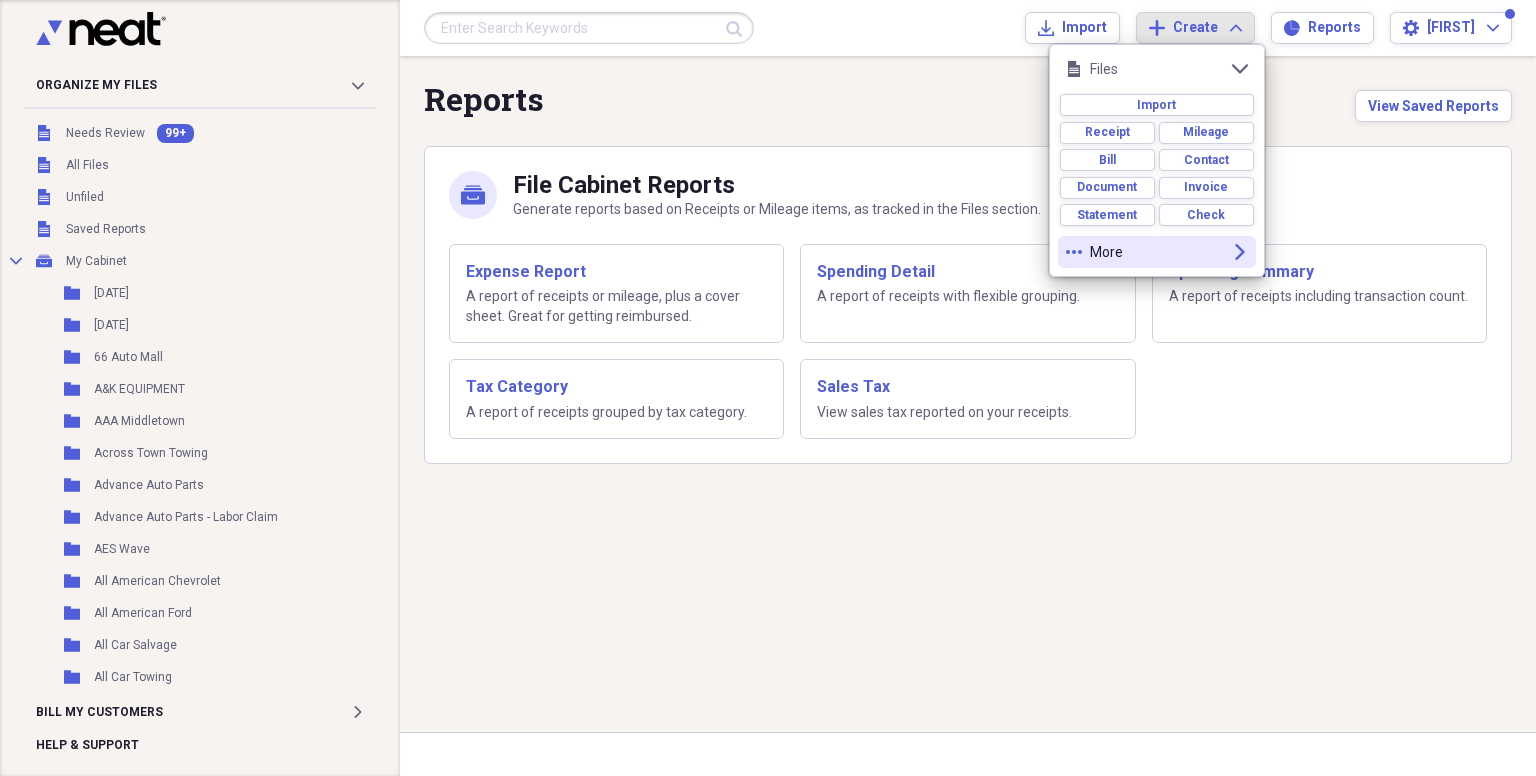 click on "More" at bounding box center (1157, 252) 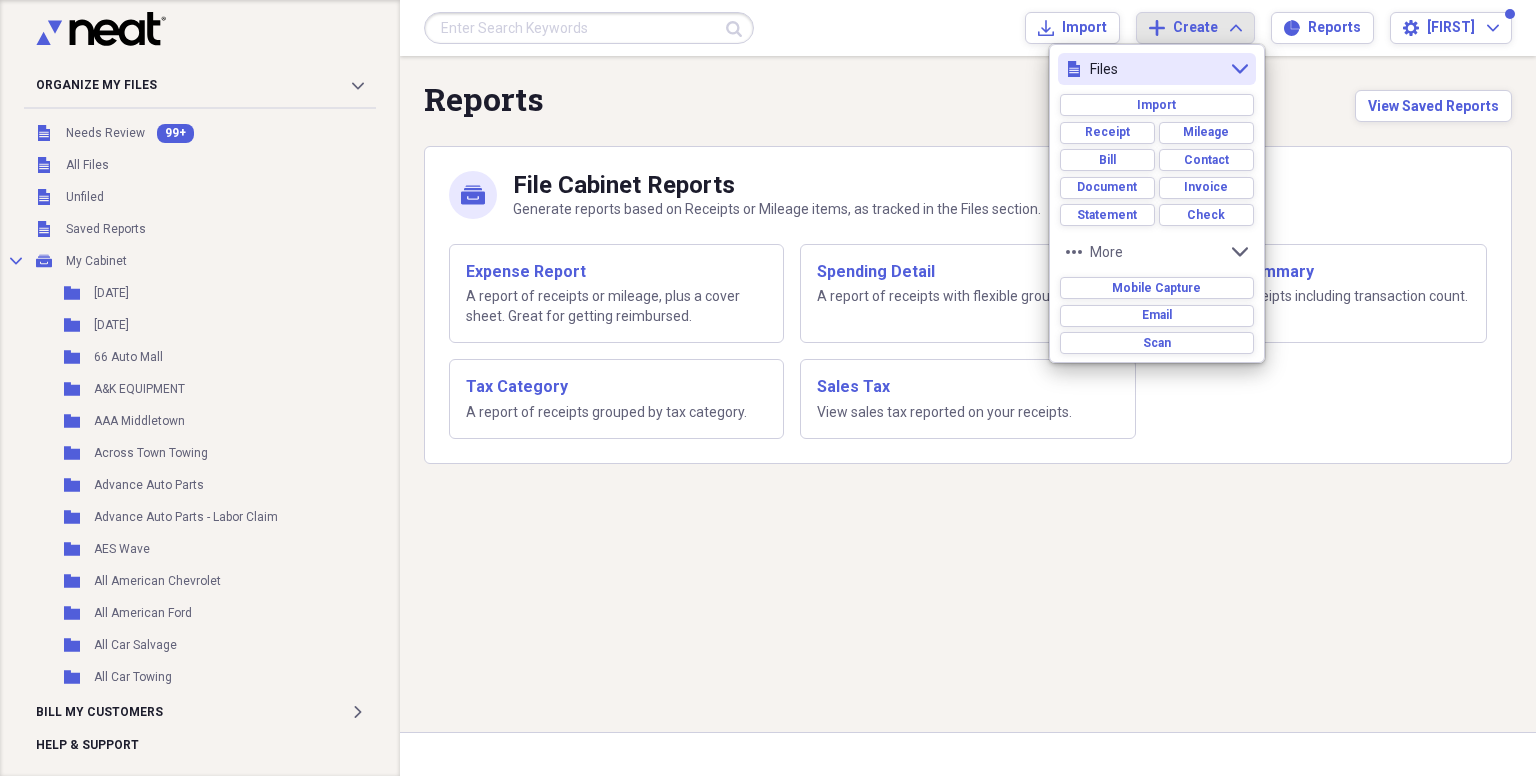 click 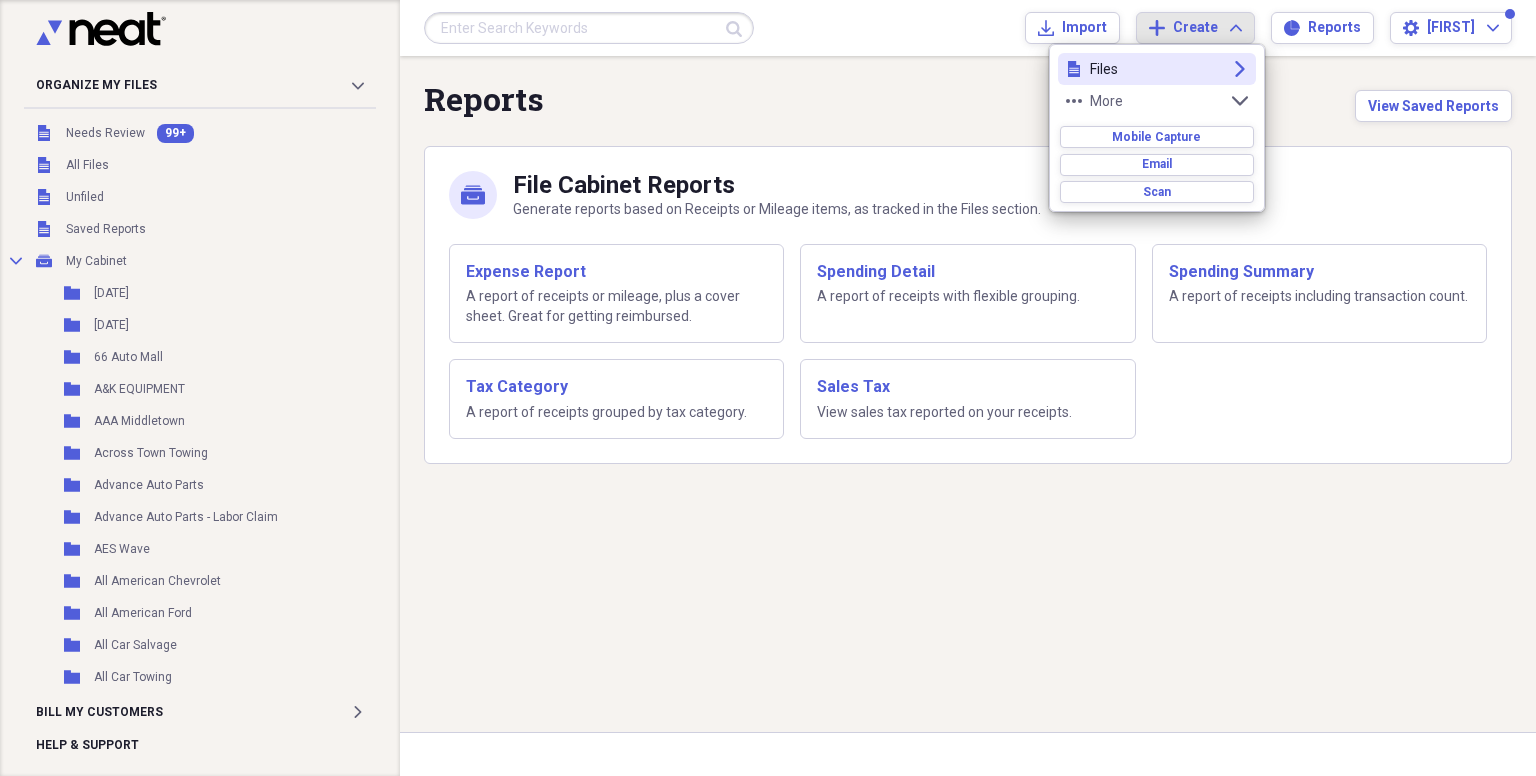 click on "file Files expand" at bounding box center [1157, 69] 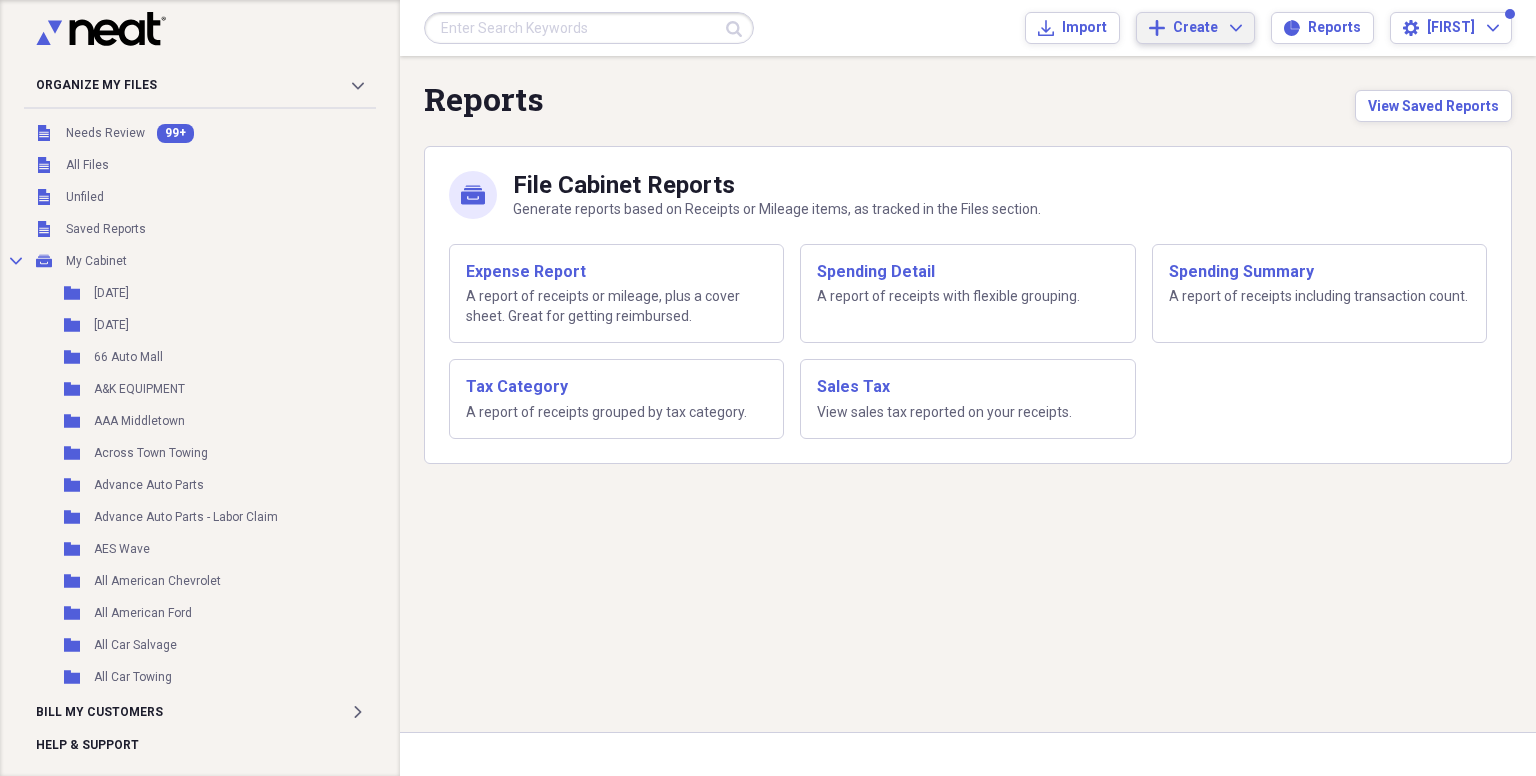 click on "Reports View Saved Reports" at bounding box center (968, 101) 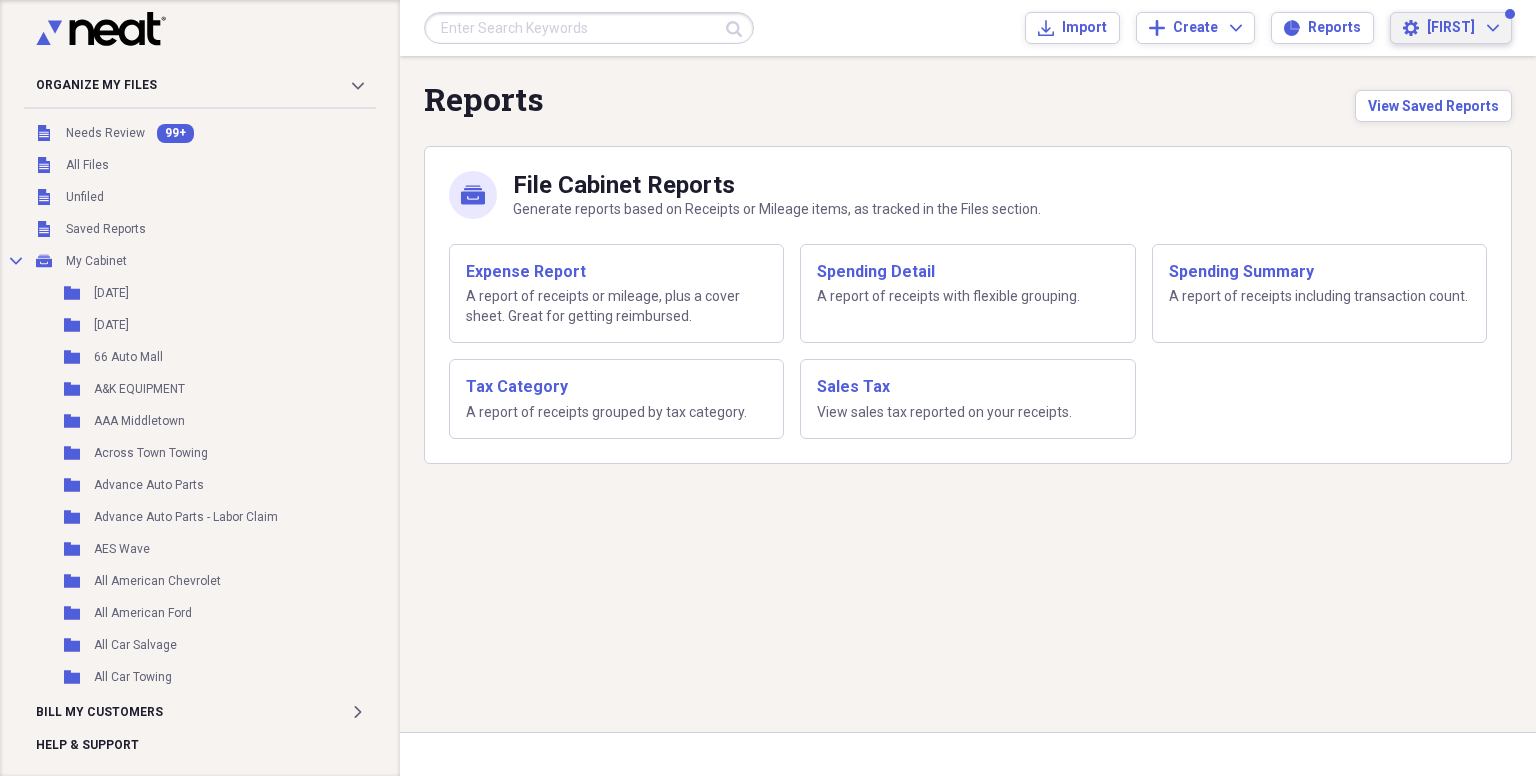 click on "[FIRST]" at bounding box center (1451, 28) 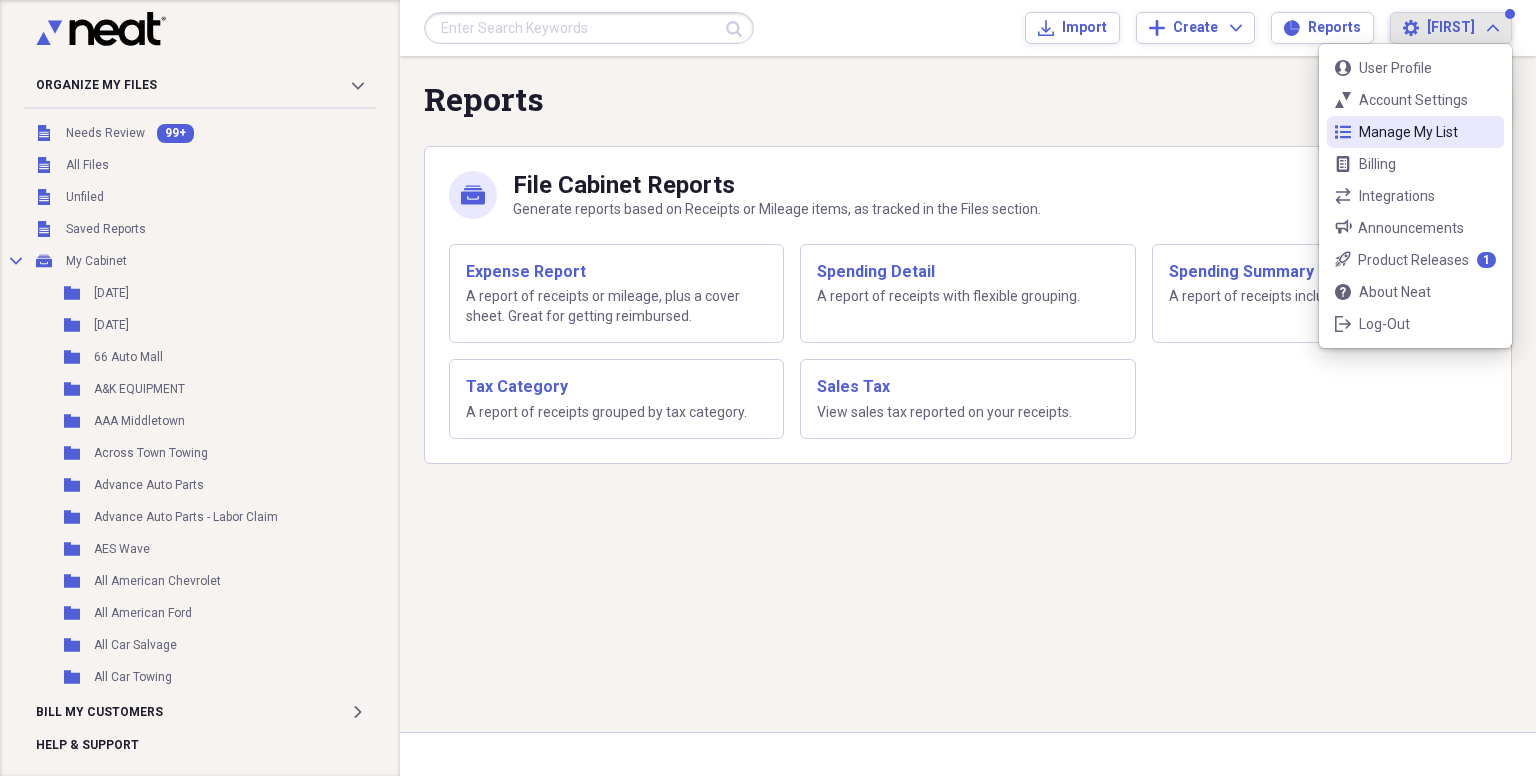 click on "Reports View Saved Reports" at bounding box center (968, 101) 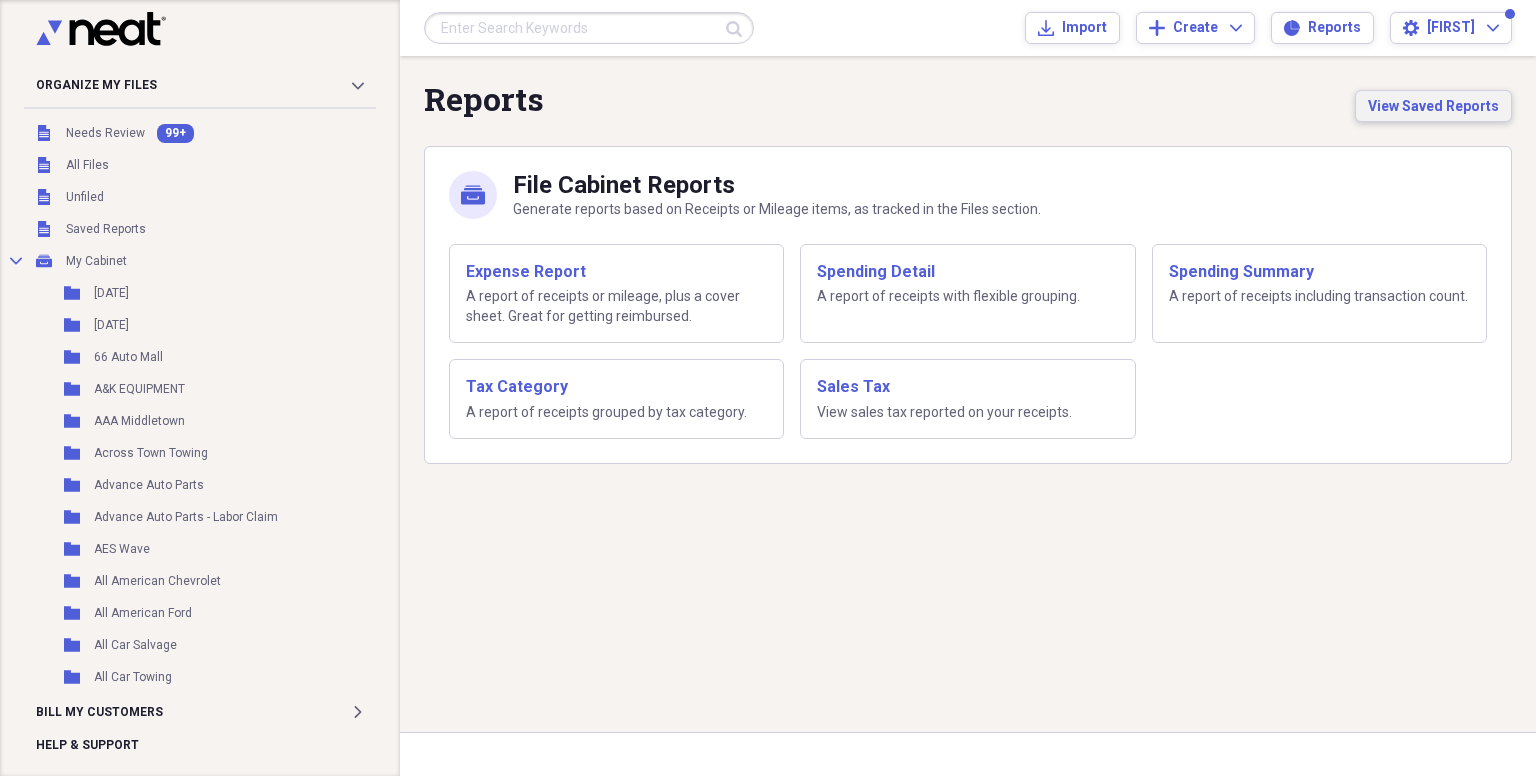click on "View Saved Reports" at bounding box center [1433, 106] 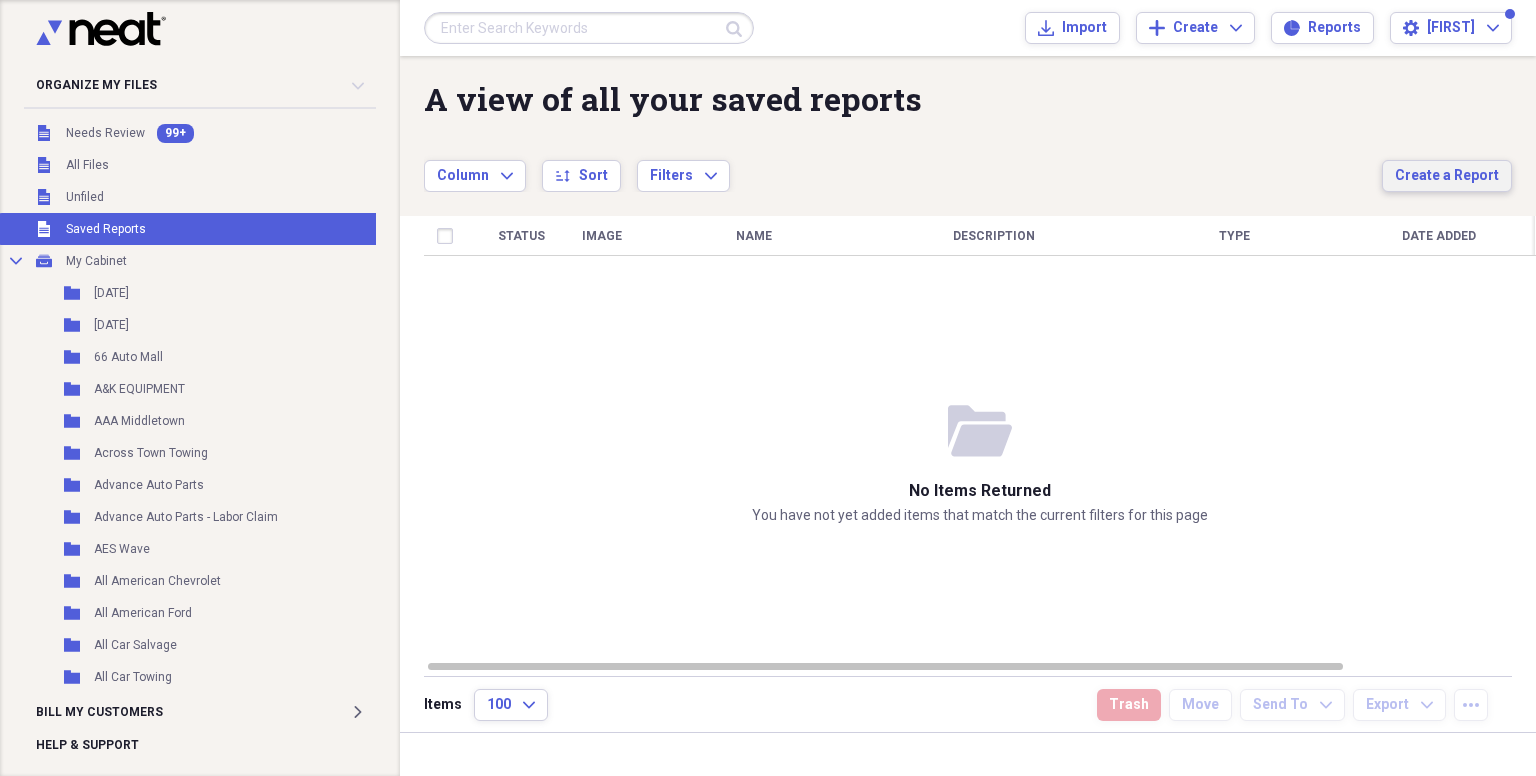 click on "Create a Report" at bounding box center [1447, 176] 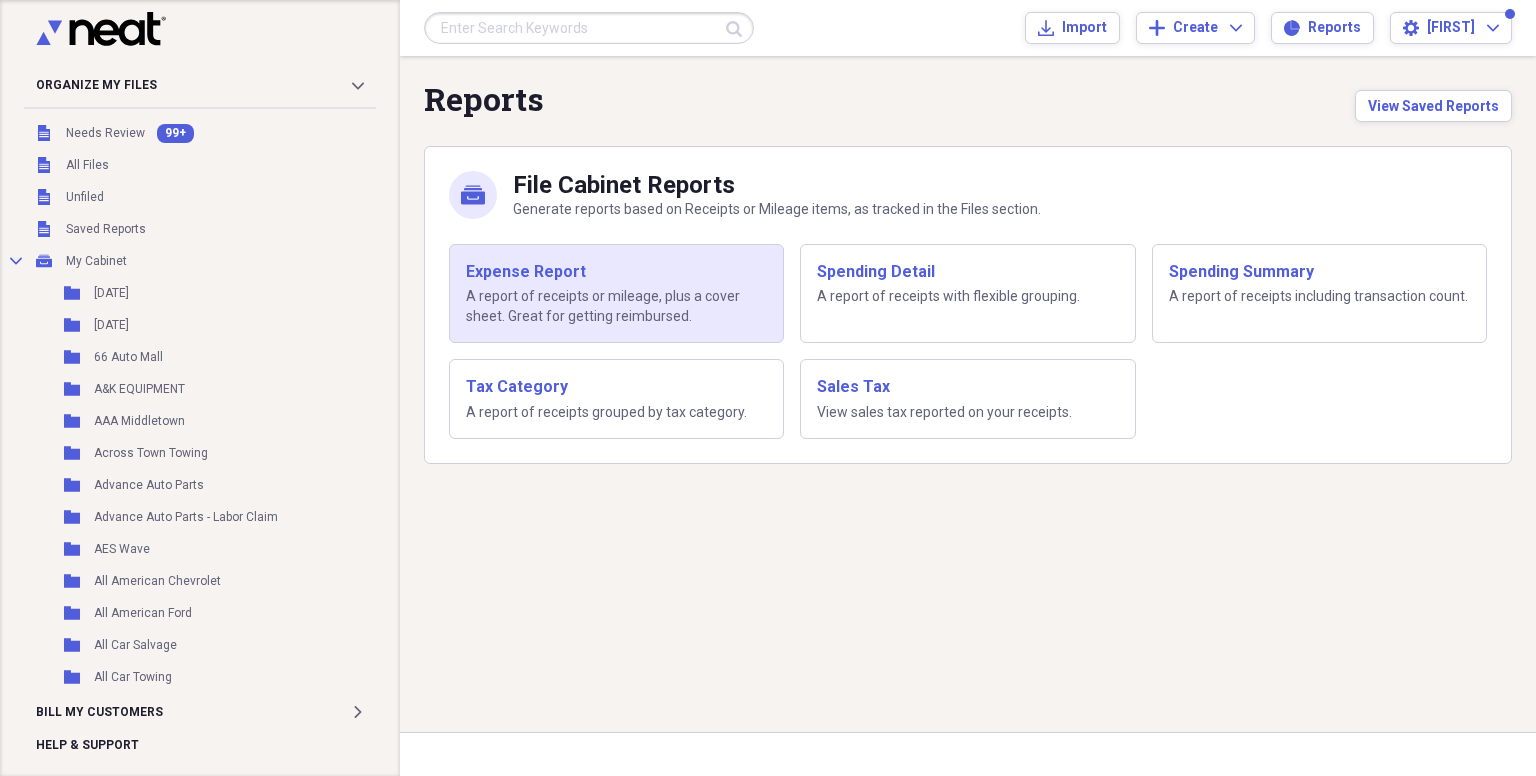 click on "Expense Report" at bounding box center [616, 272] 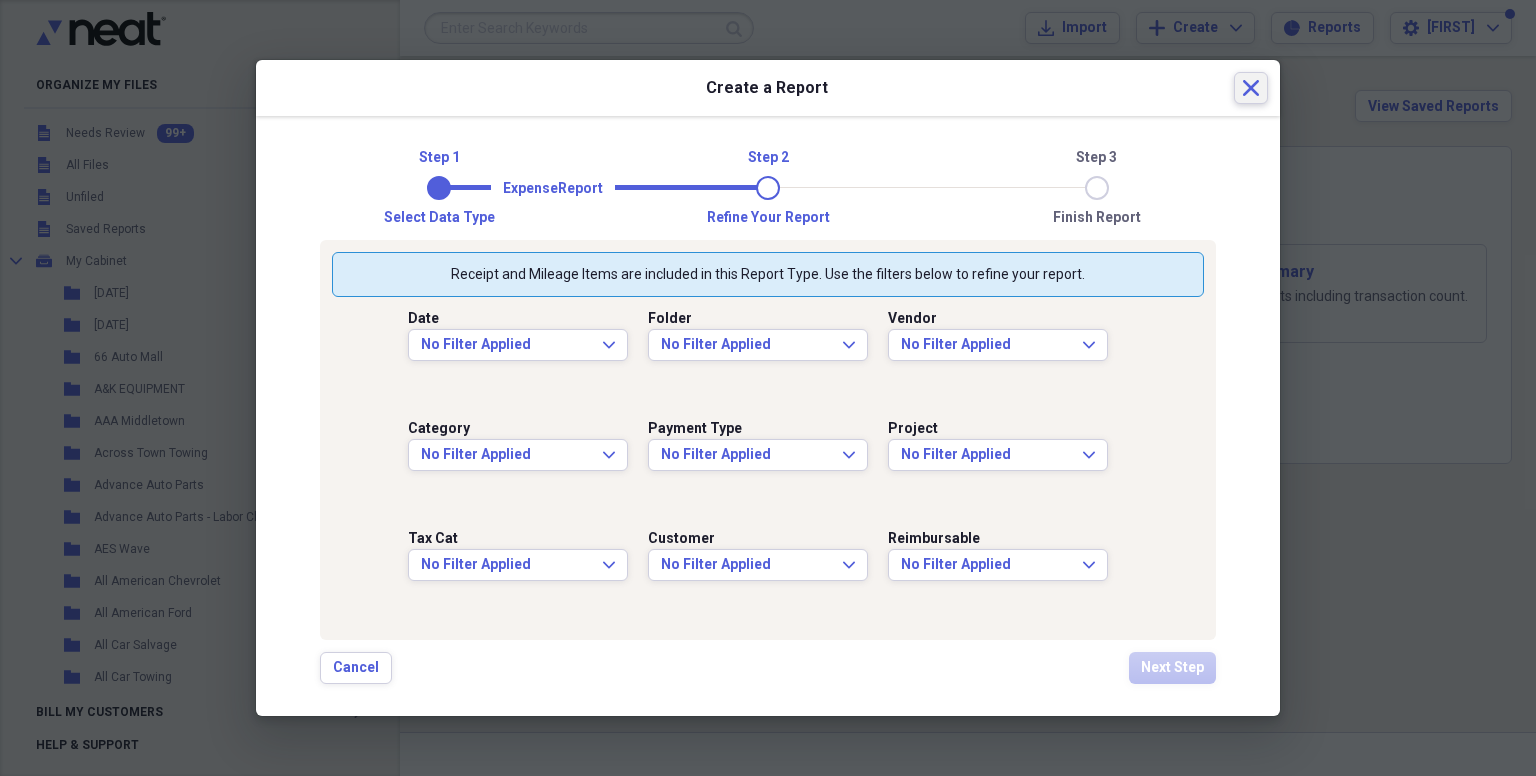 click 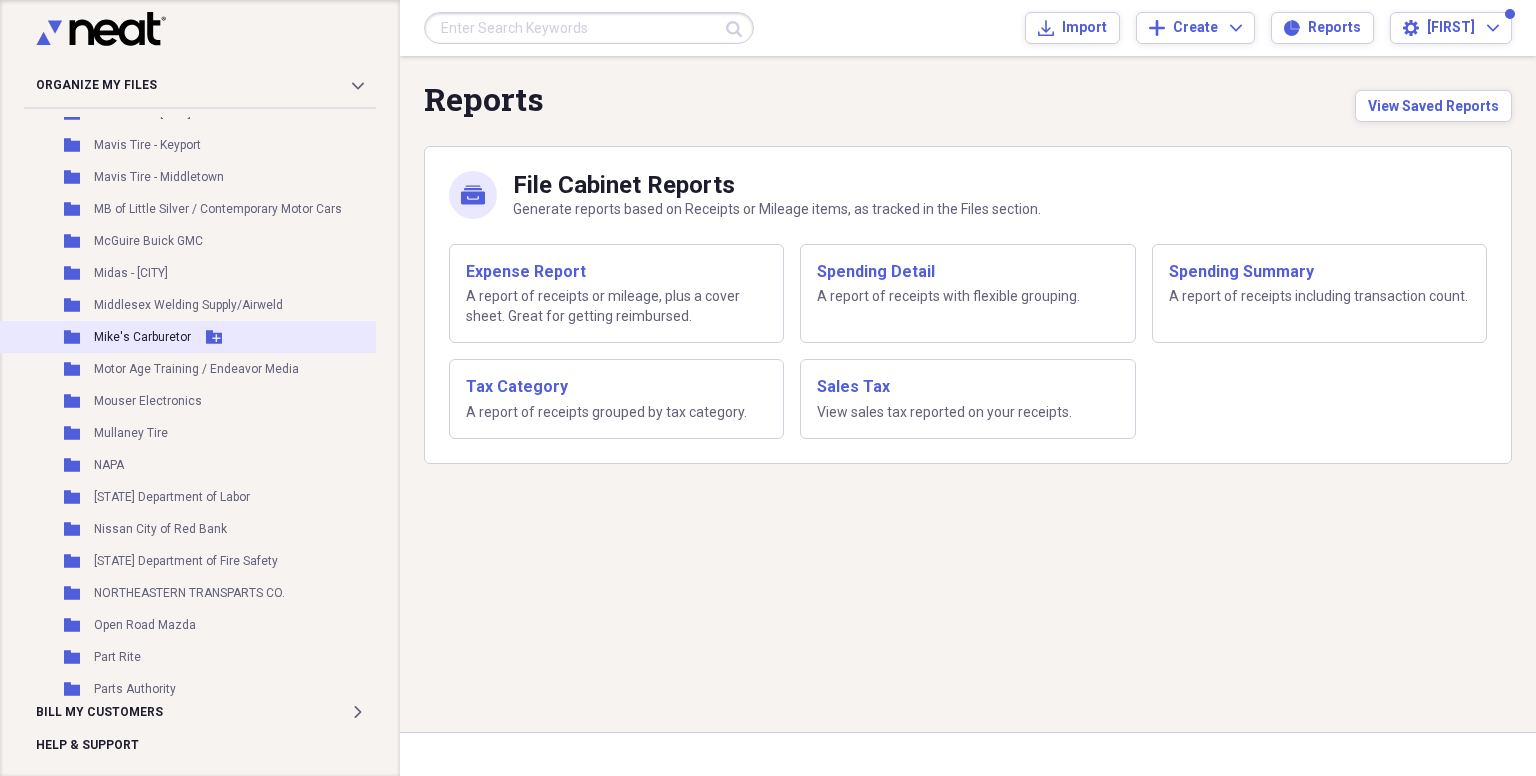 scroll, scrollTop: 3800, scrollLeft: 0, axis: vertical 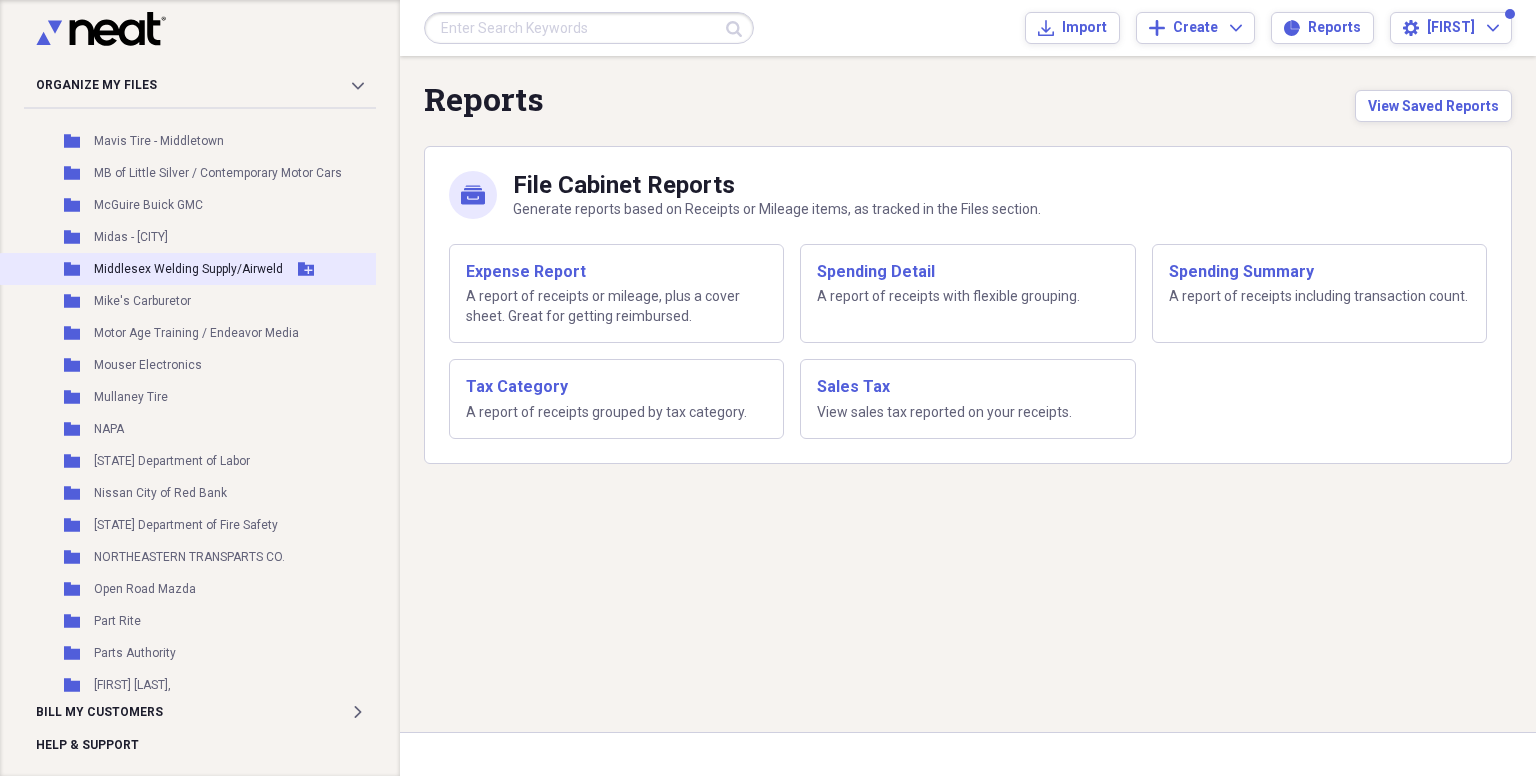 click on "Folder Middlesex Welding Supply/Airweld Add Folder" at bounding box center (201, 269) 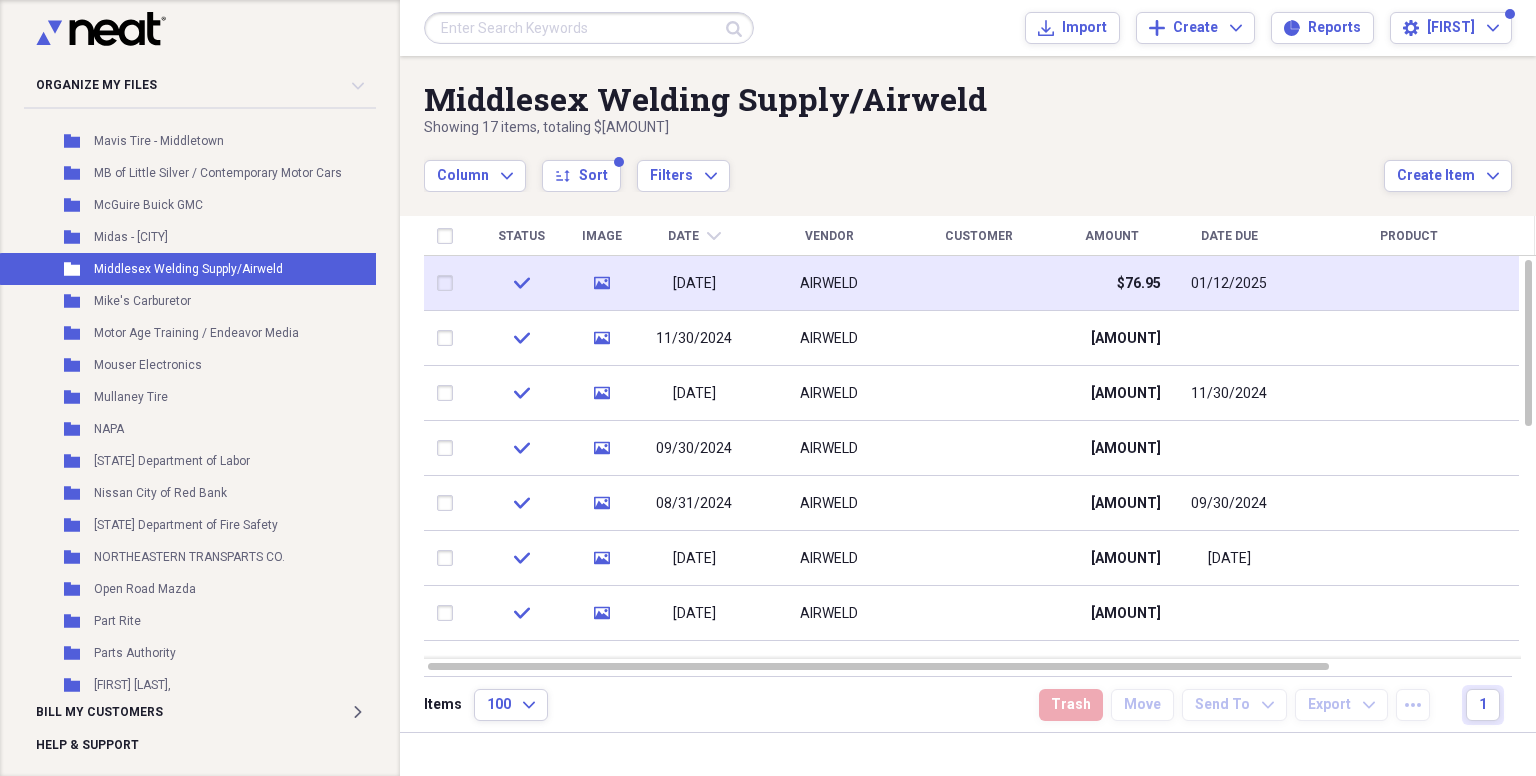 click on "[DATE]" at bounding box center (694, 284) 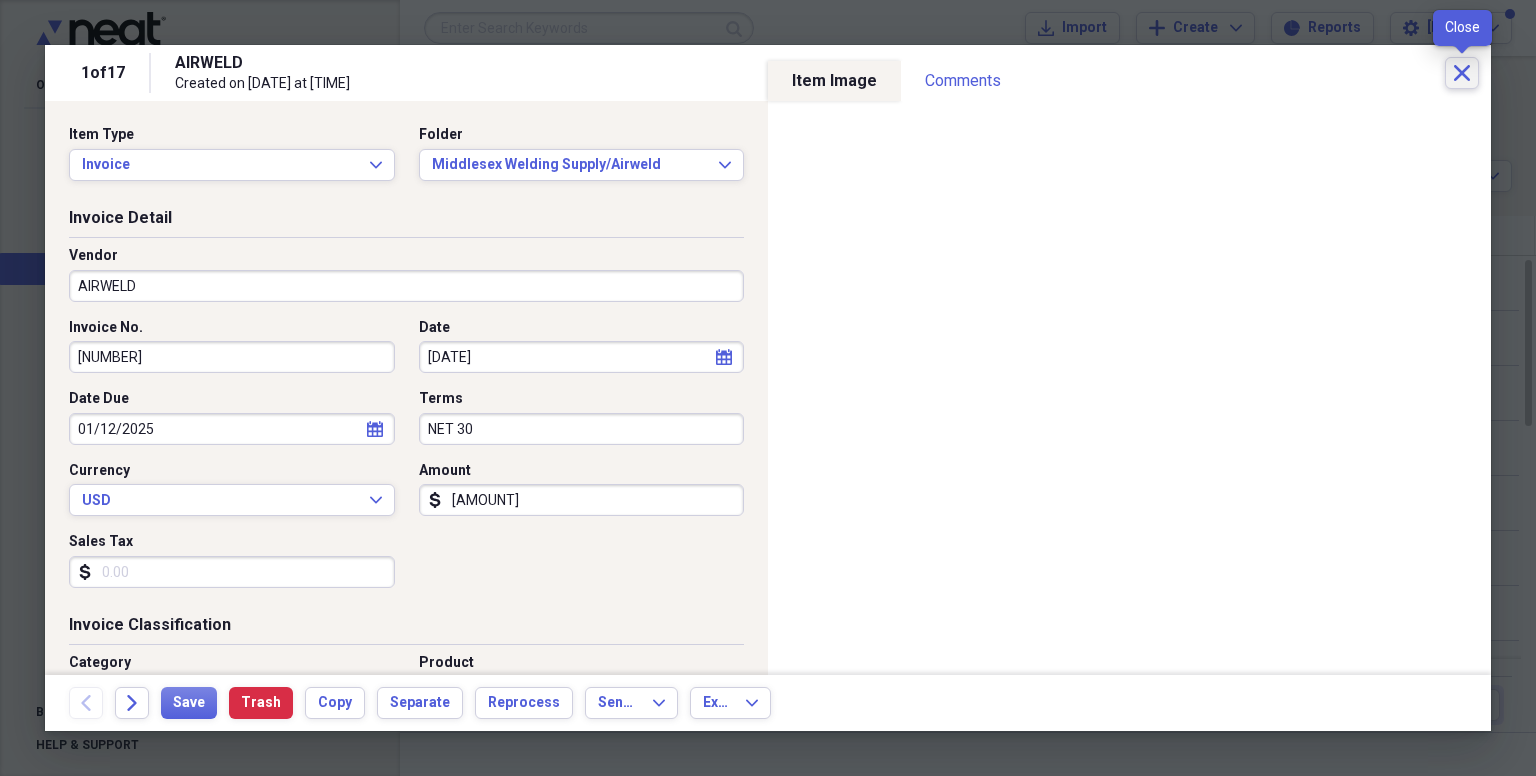 click on "Close" at bounding box center (1462, 73) 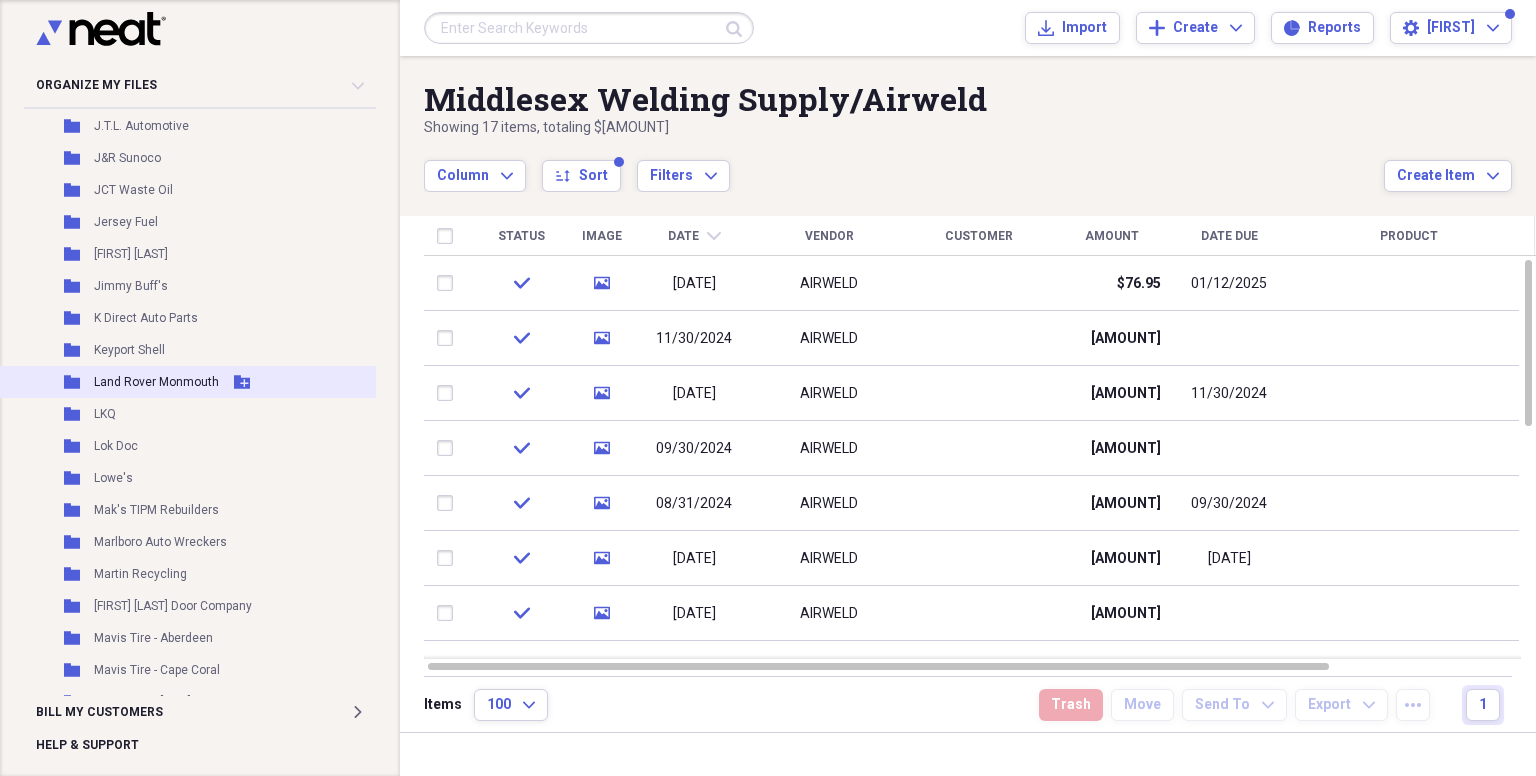 scroll, scrollTop: 3000, scrollLeft: 0, axis: vertical 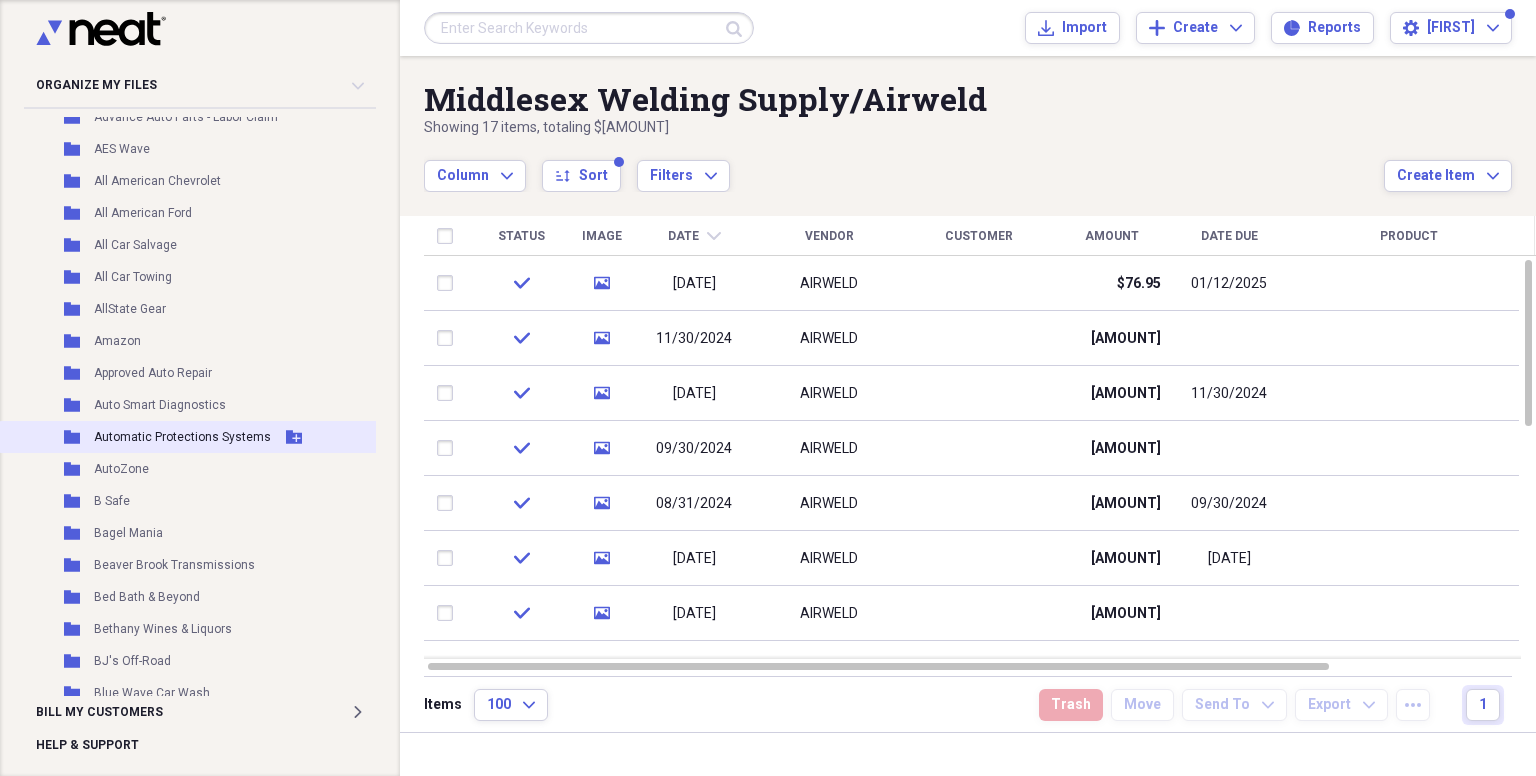 click on "Automatic Protections Systems" at bounding box center [182, 437] 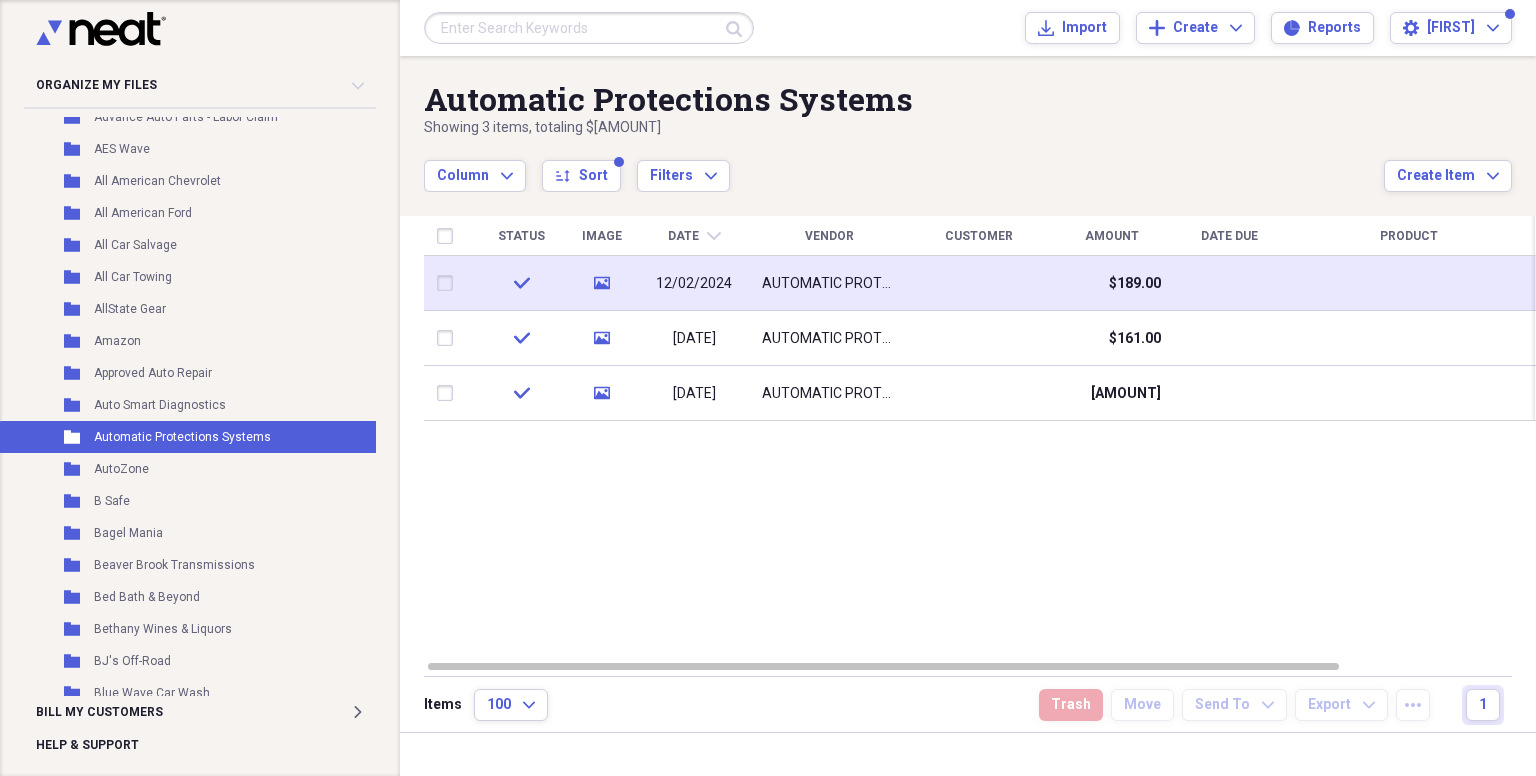 click on "12/02/2024" at bounding box center [694, 284] 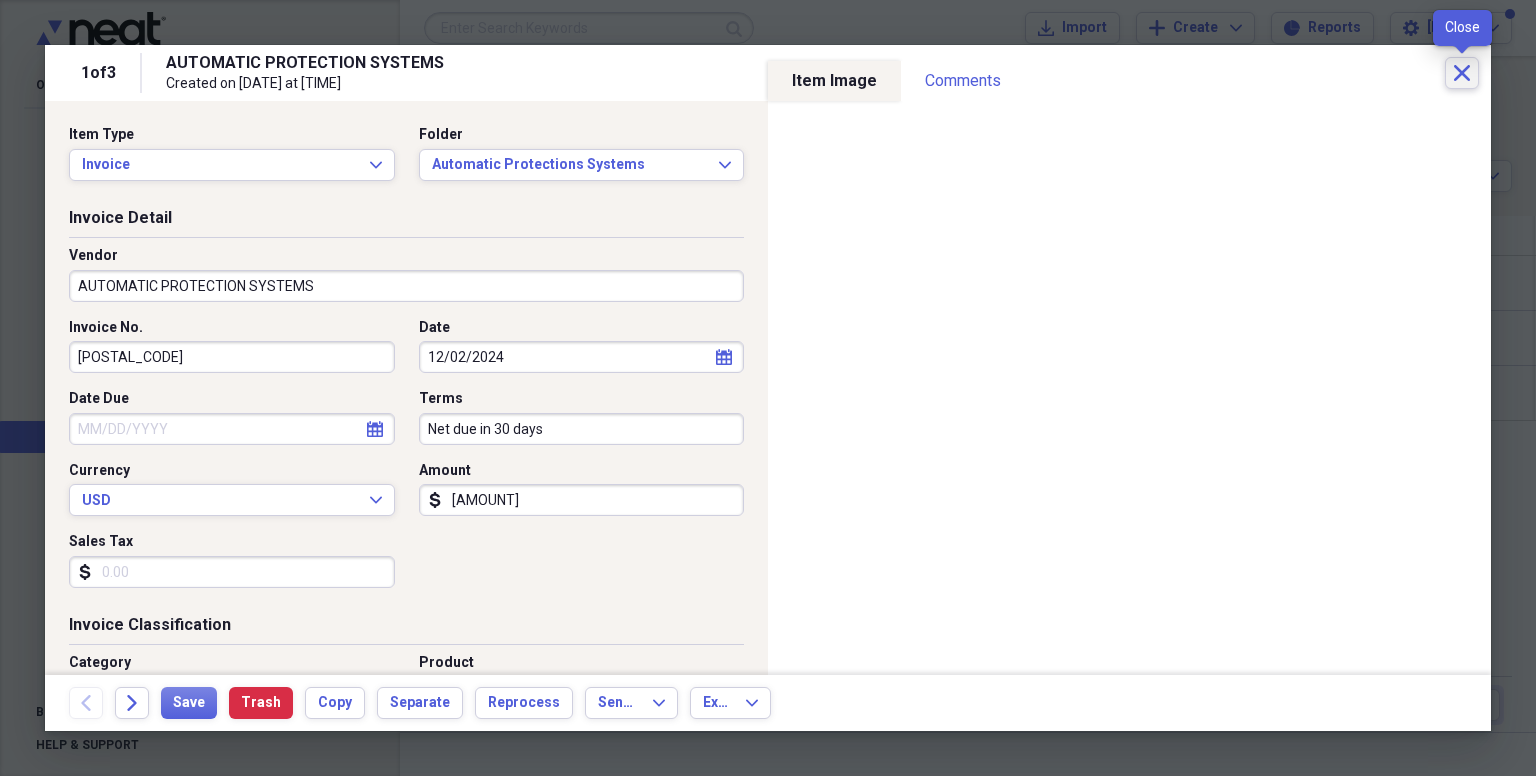click on "Close" at bounding box center (1462, 73) 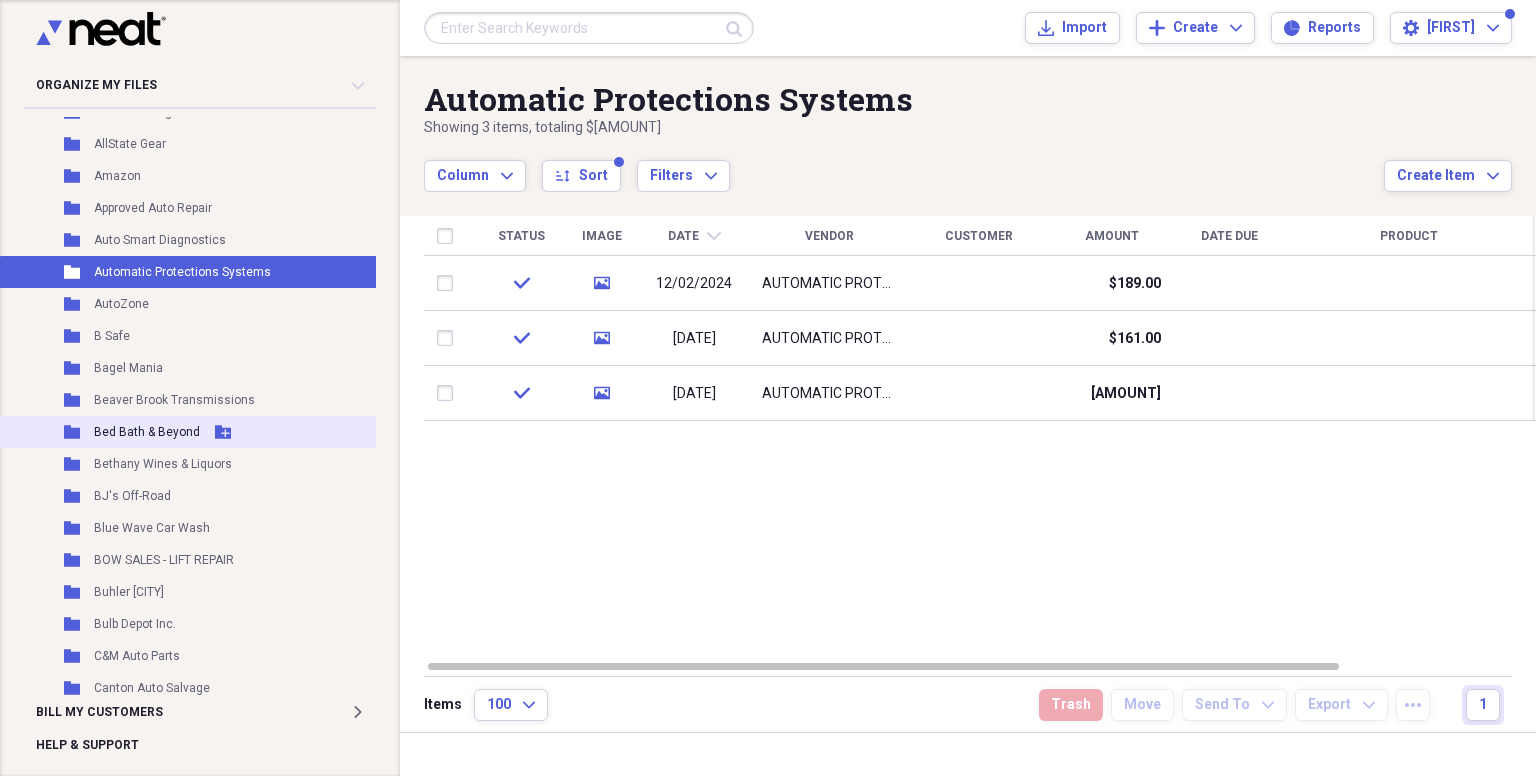 scroll, scrollTop: 600, scrollLeft: 0, axis: vertical 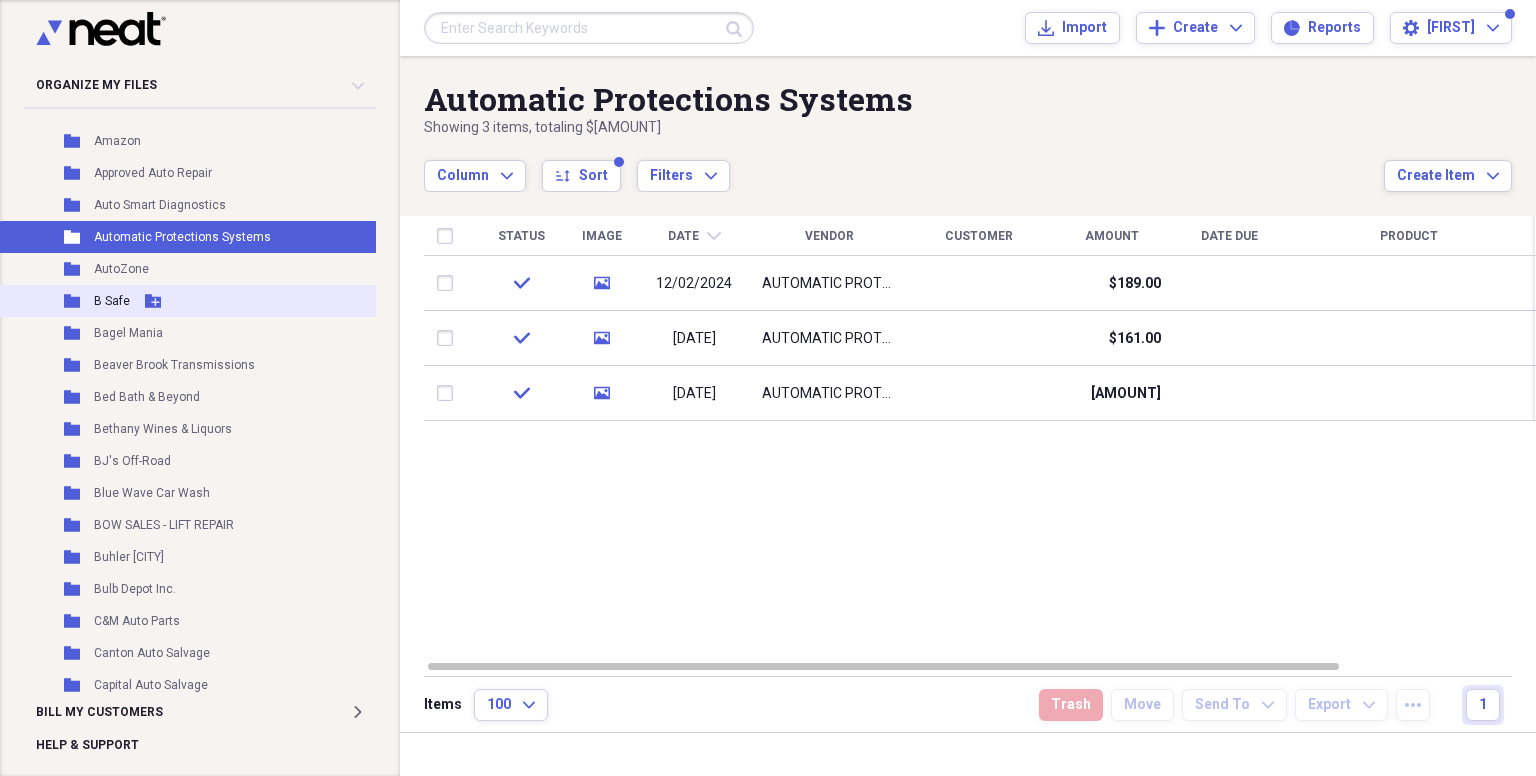 click on "B Safe" at bounding box center [112, 301] 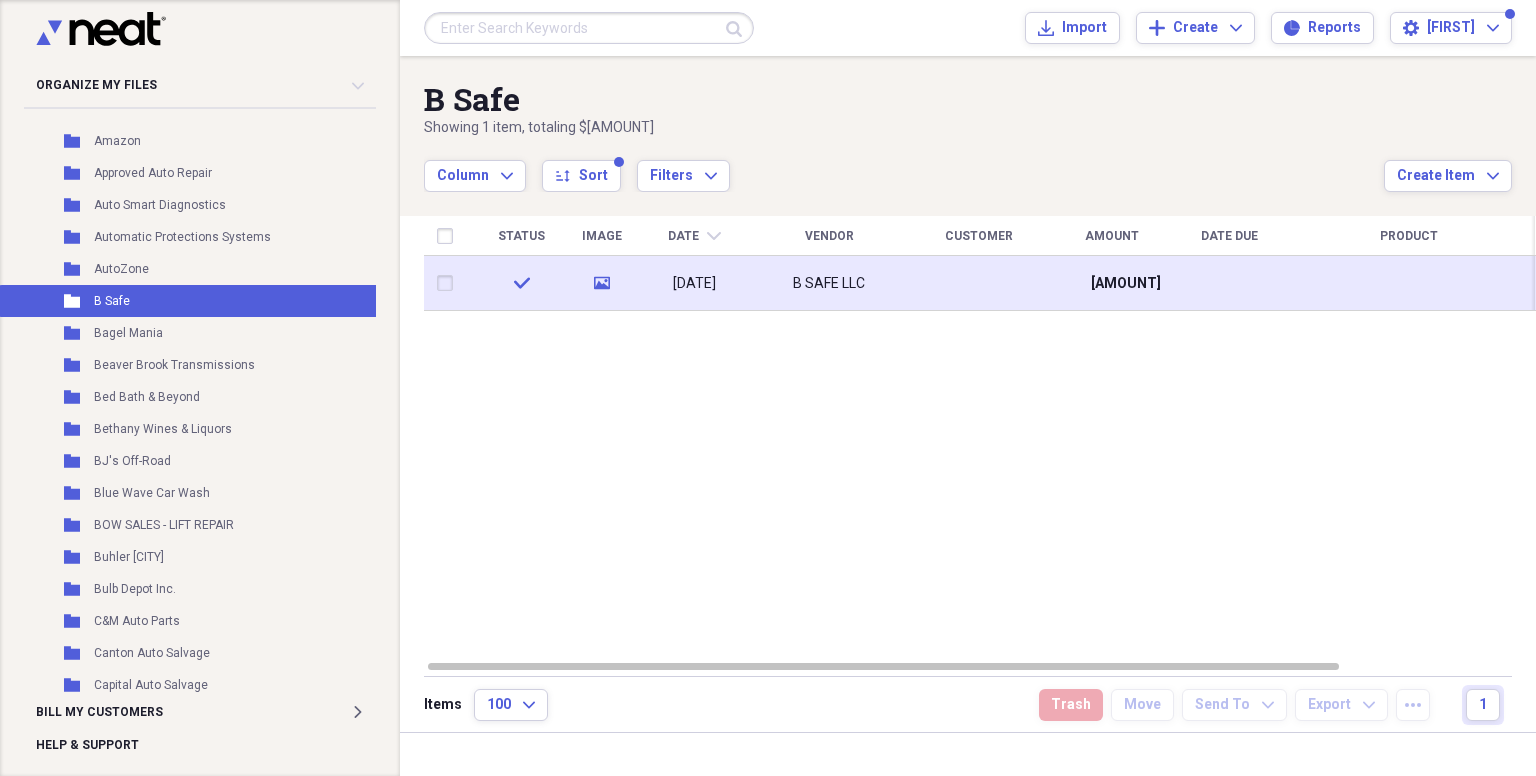 click on "[DATE]" at bounding box center [694, 284] 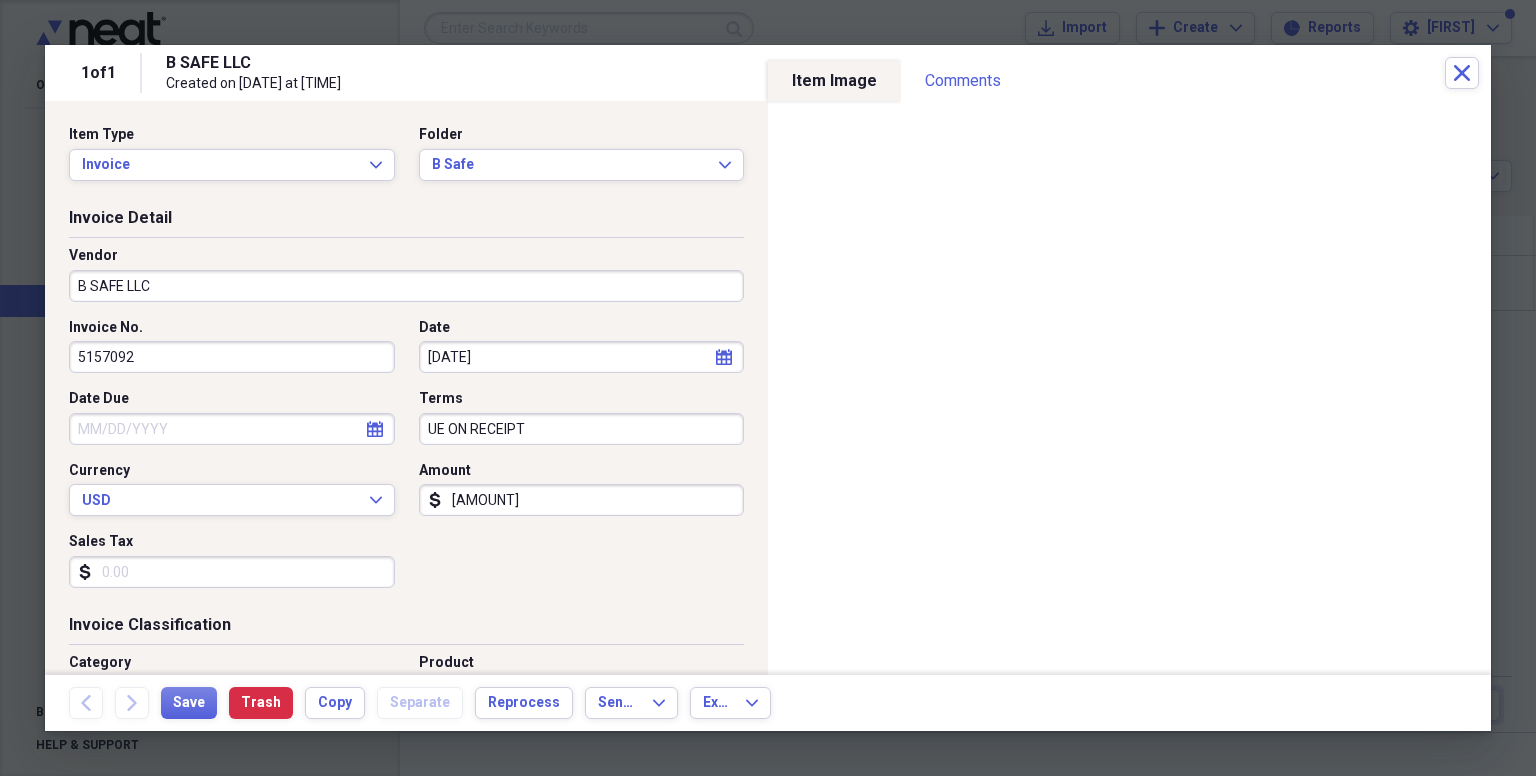 click on "1 of 1 B SAFE LLC Created on [DATE] at [TIME] Close" at bounding box center (768, 73) 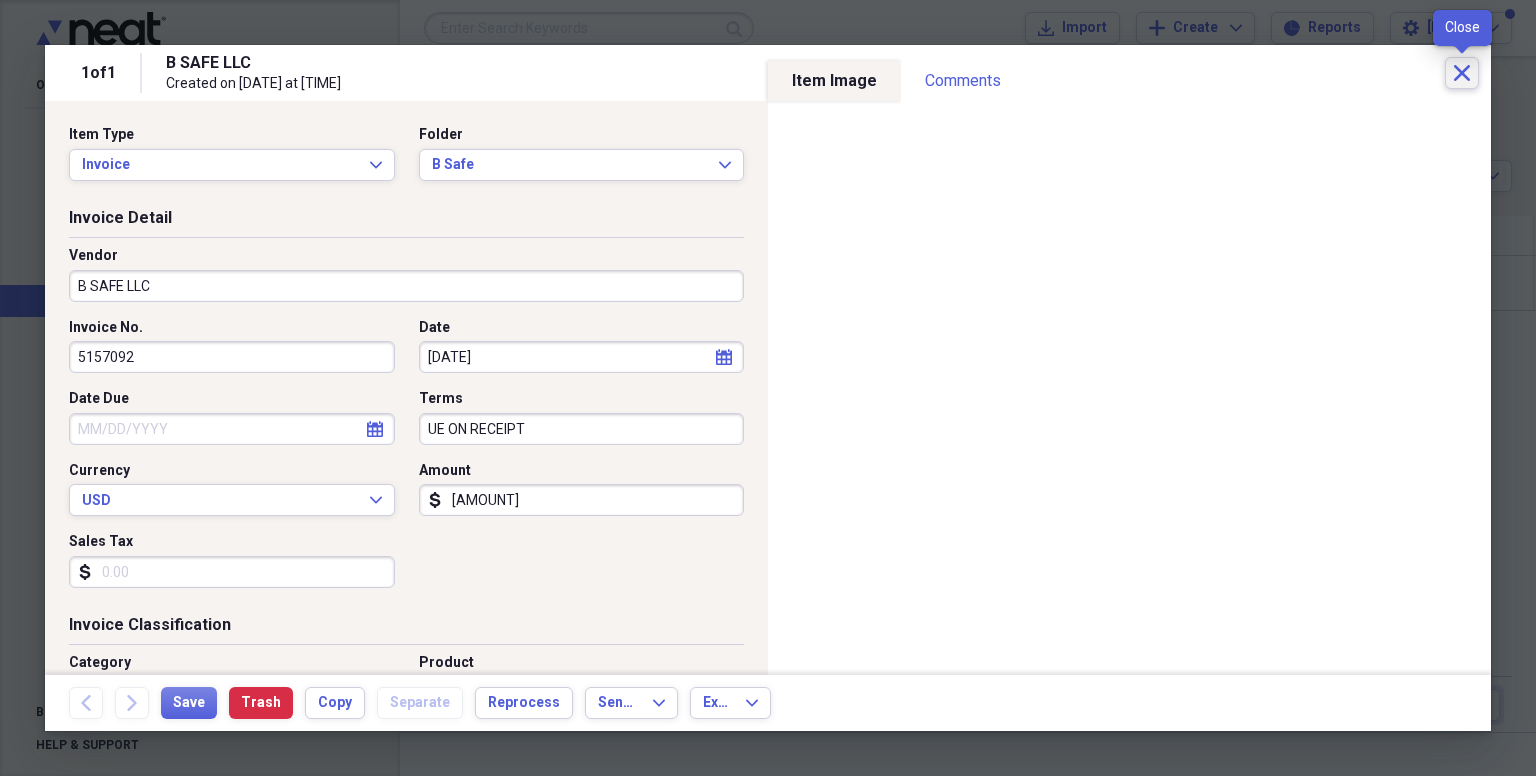 click on "Close" at bounding box center [1462, 73] 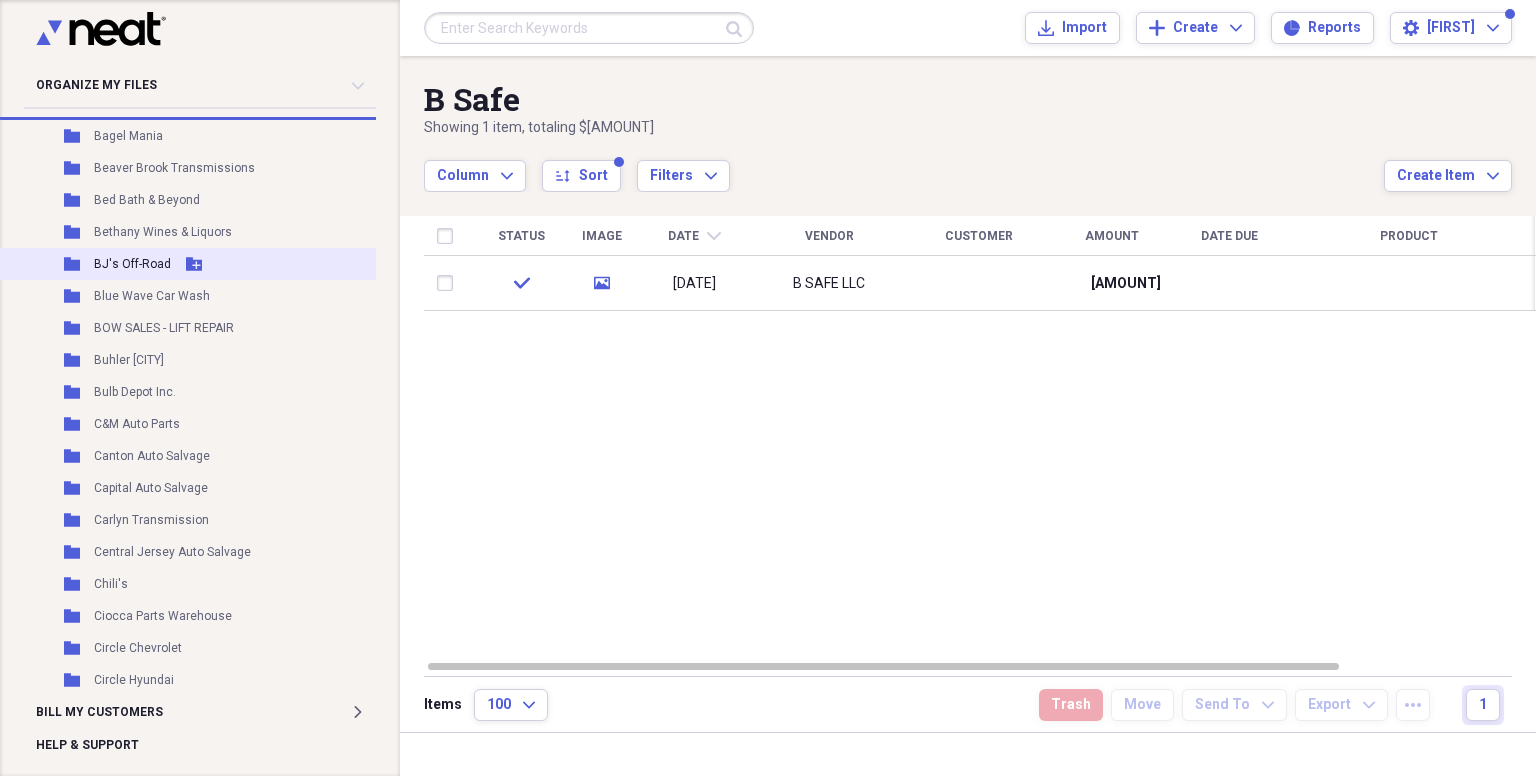 scroll, scrollTop: 800, scrollLeft: 0, axis: vertical 